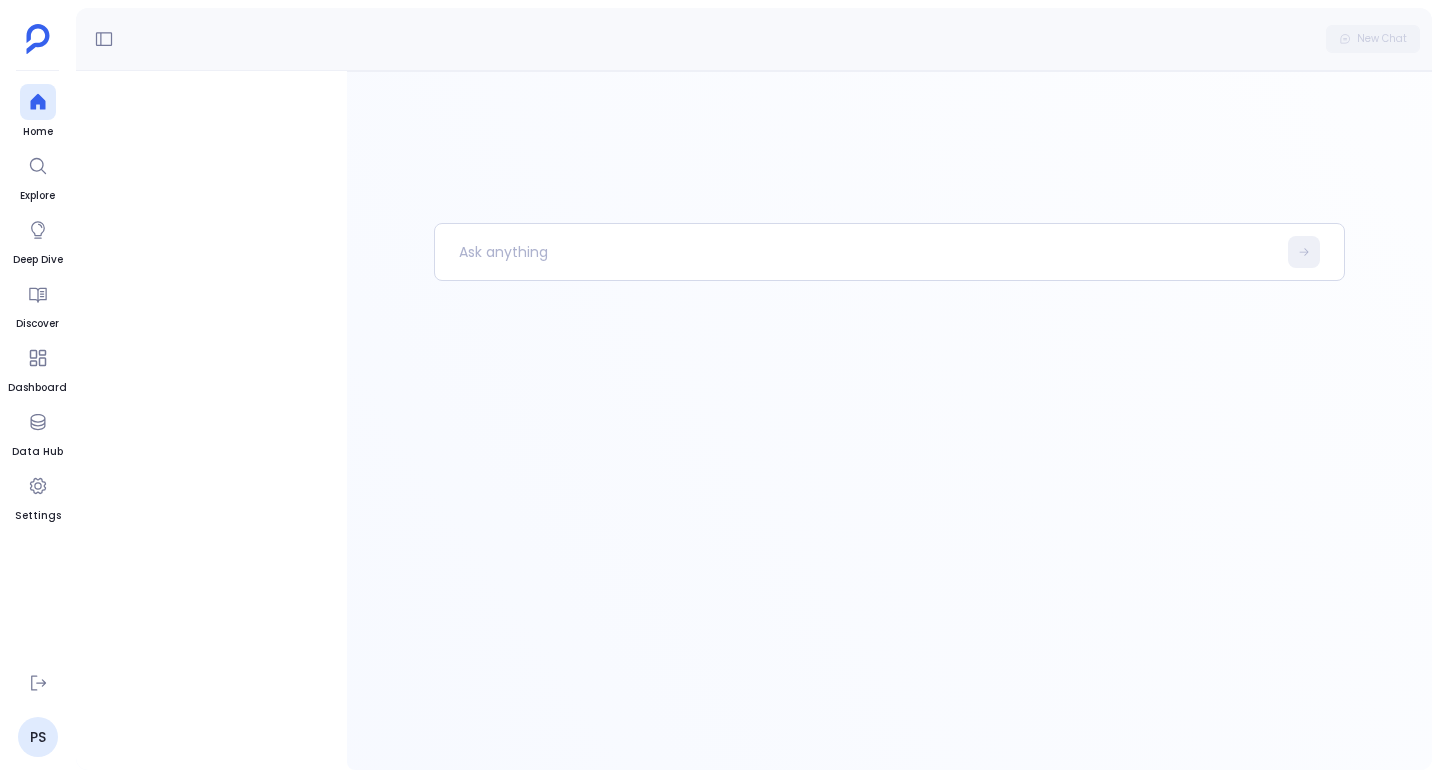 scroll, scrollTop: 0, scrollLeft: 0, axis: both 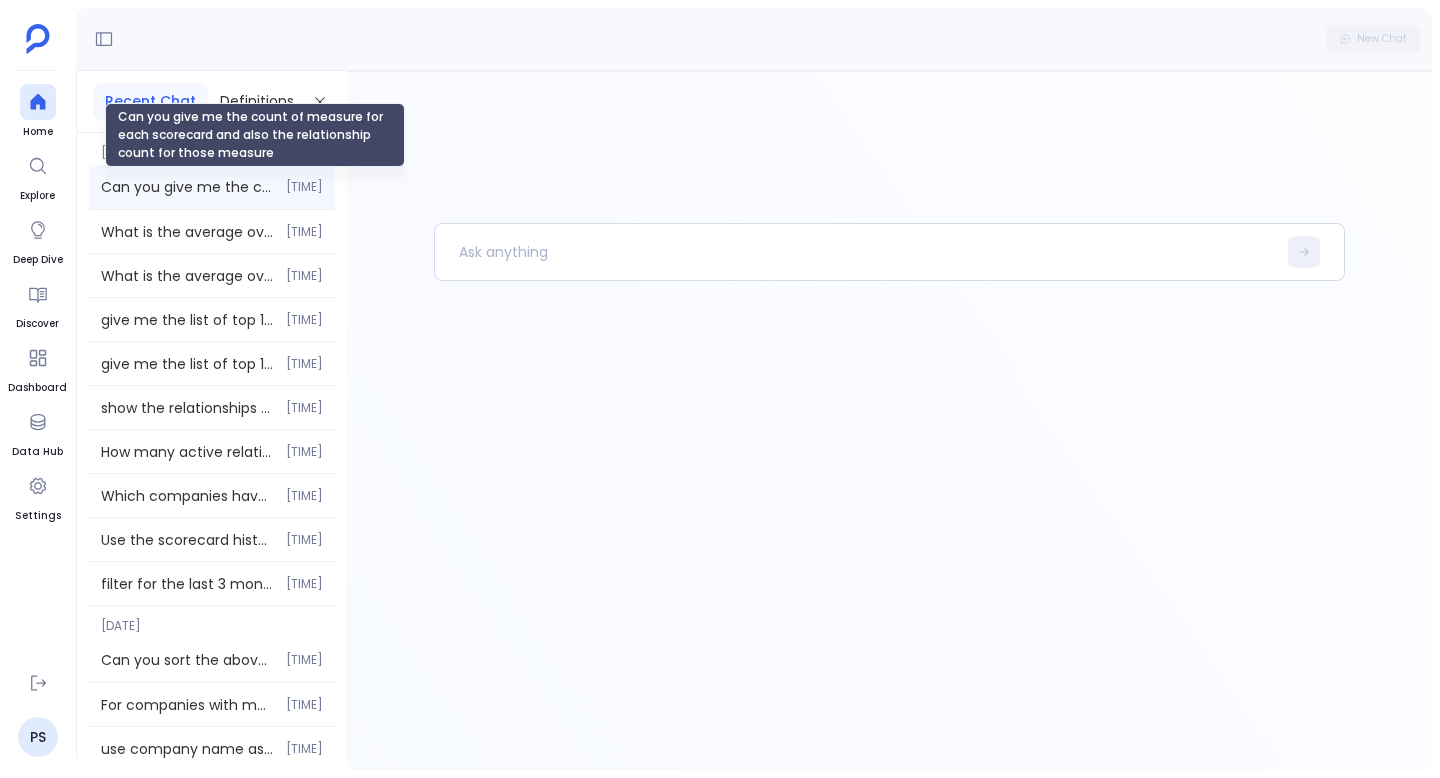 click on "Can you give me the count of measure for each scorecard and also the relationship count for those measure" at bounding box center (187, 187) 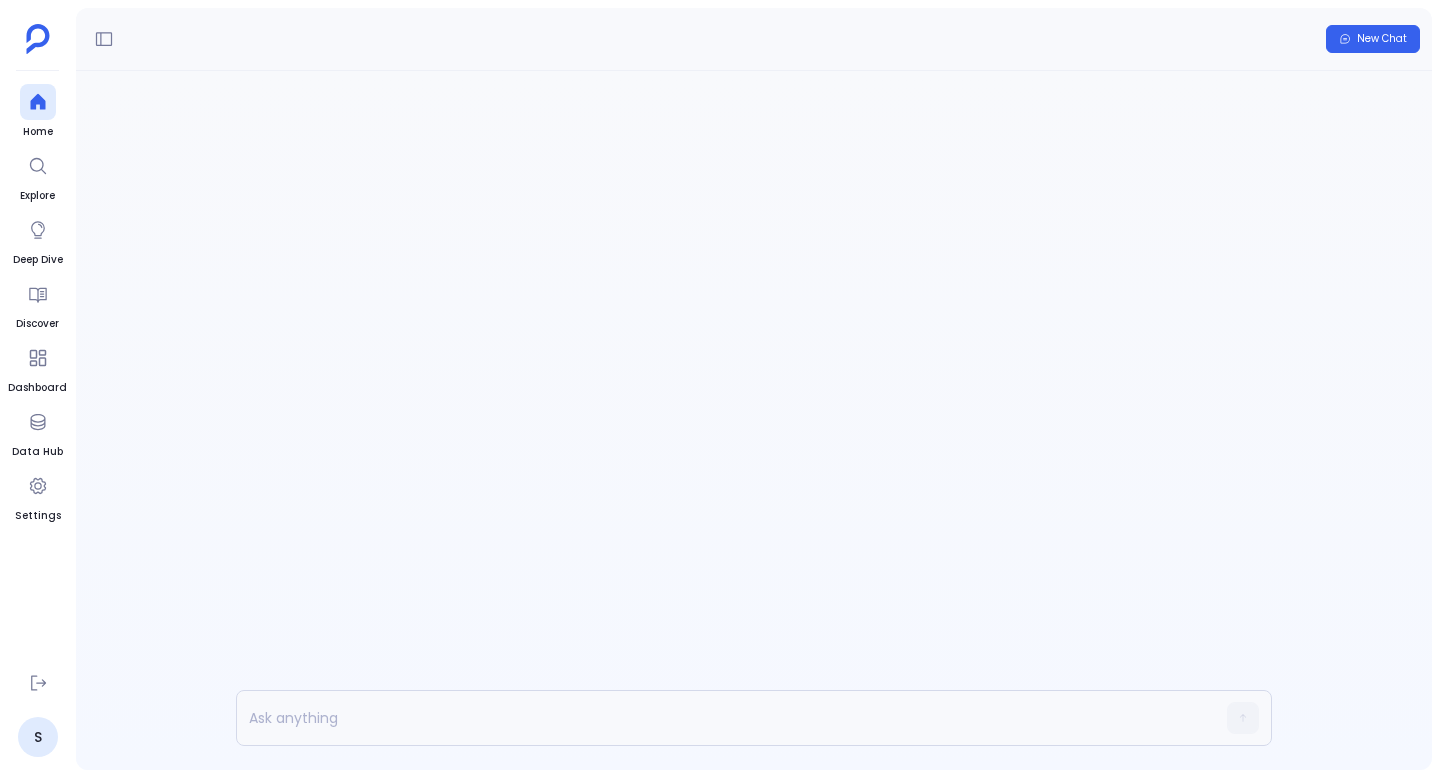 scroll, scrollTop: 0, scrollLeft: 0, axis: both 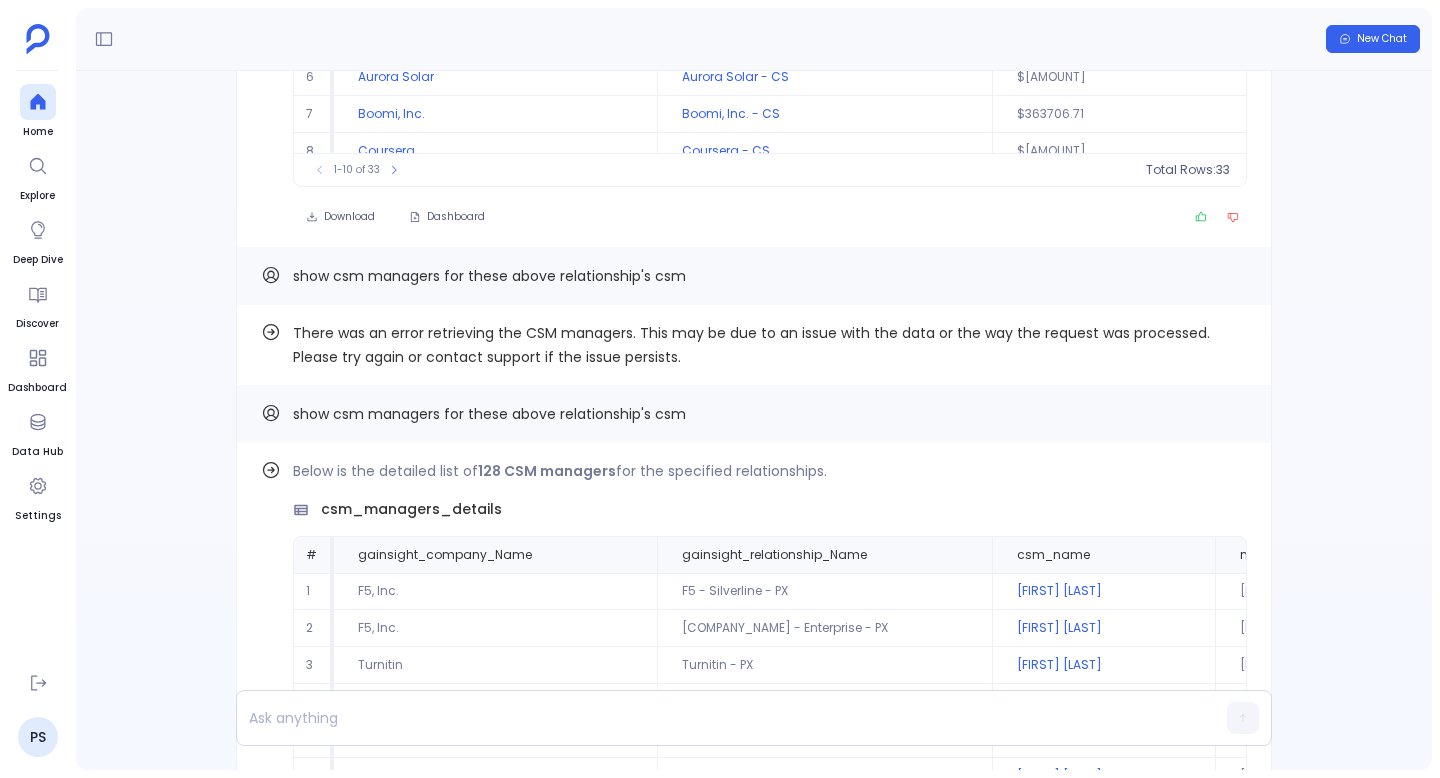 click on "show csm managers for these above relationship's csm" at bounding box center (518, 14071) 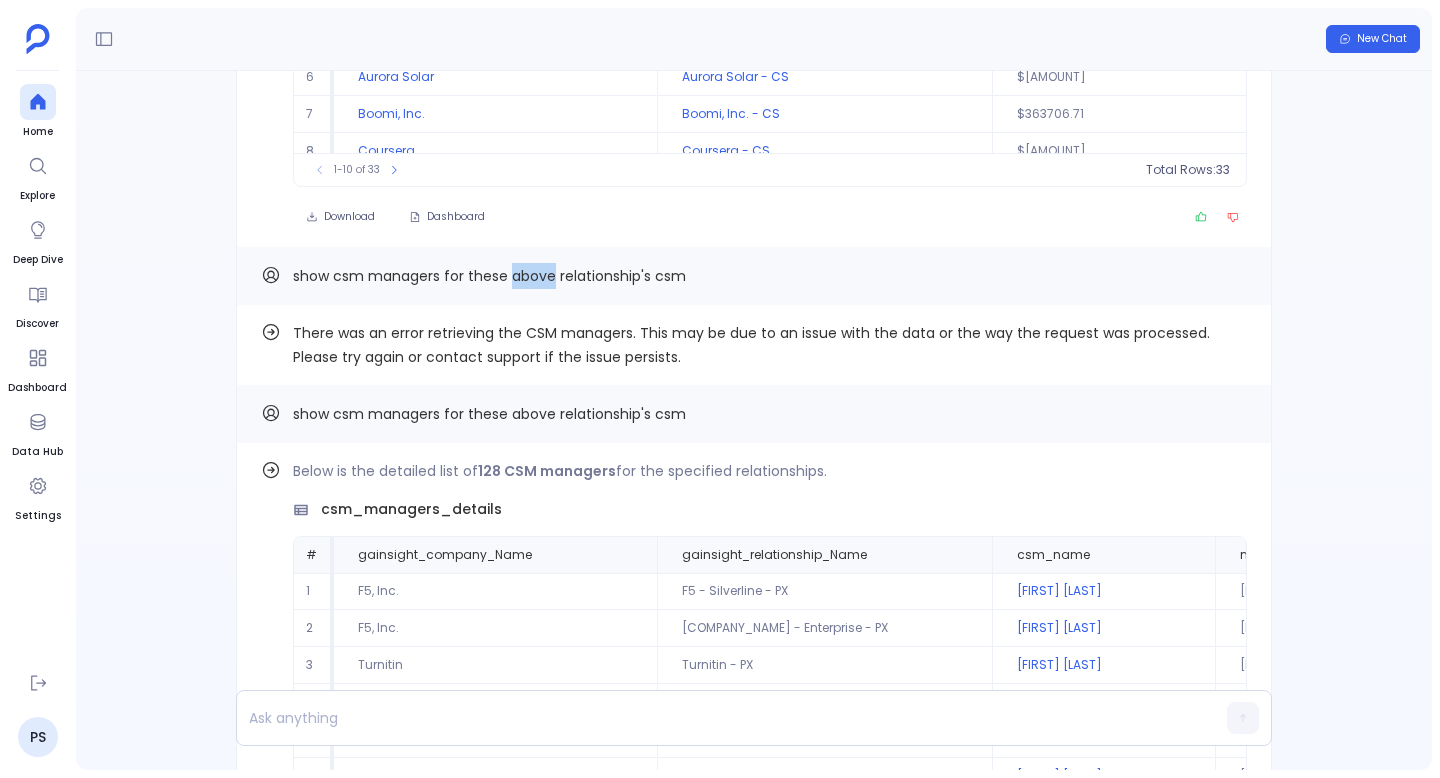 click on "show csm managers for these above relationship's csm" at bounding box center (518, 14071) 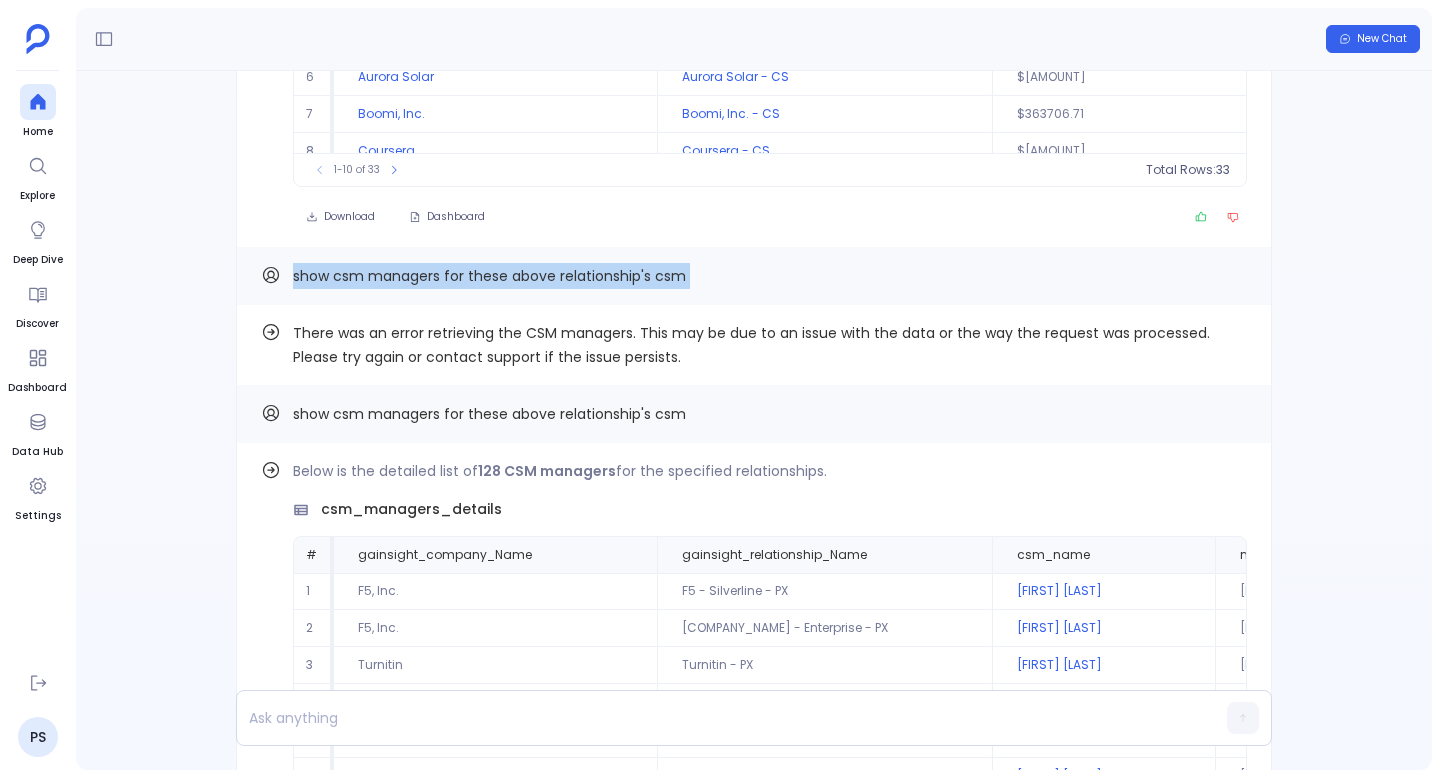 click on "show csm managers for these above relationship's csm" at bounding box center (518, 14071) 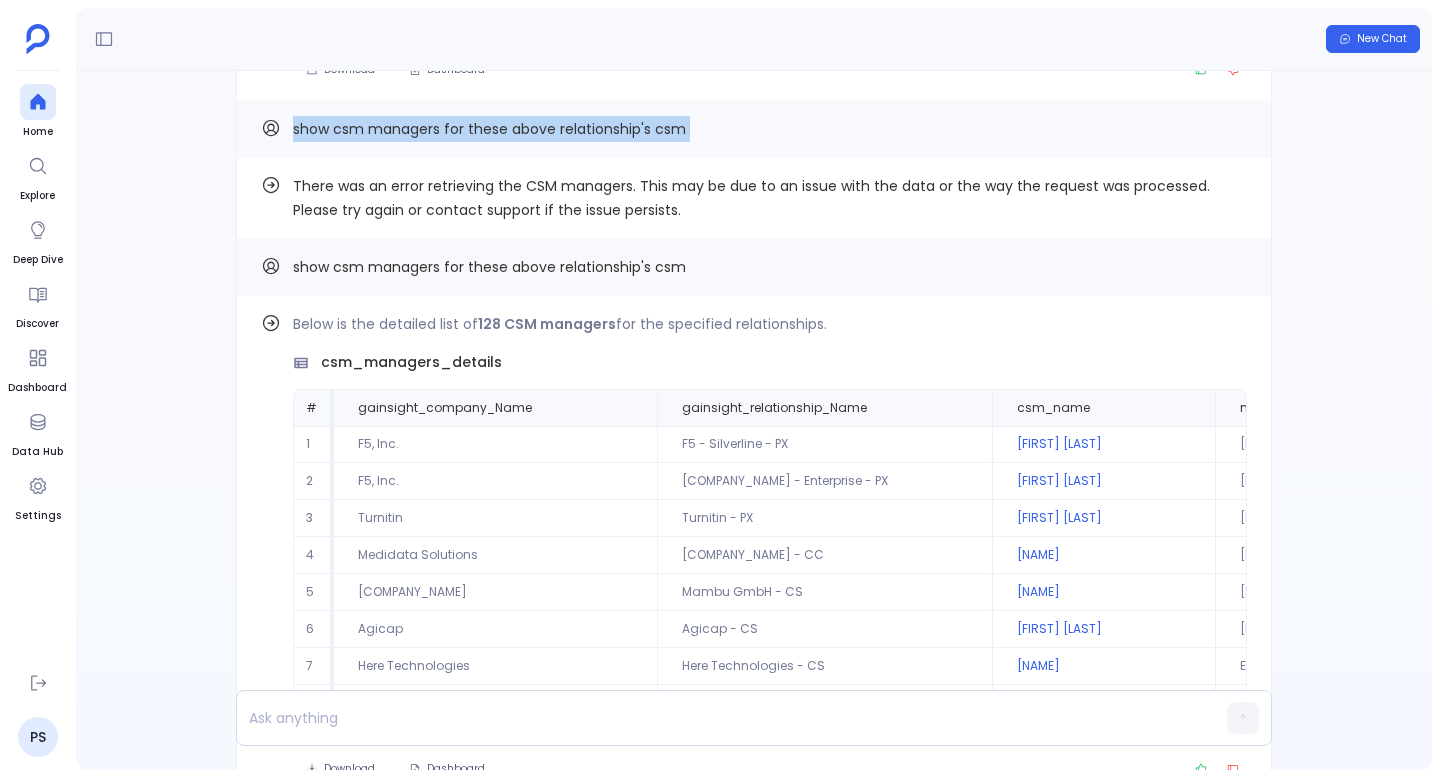 scroll, scrollTop: -13652, scrollLeft: 0, axis: vertical 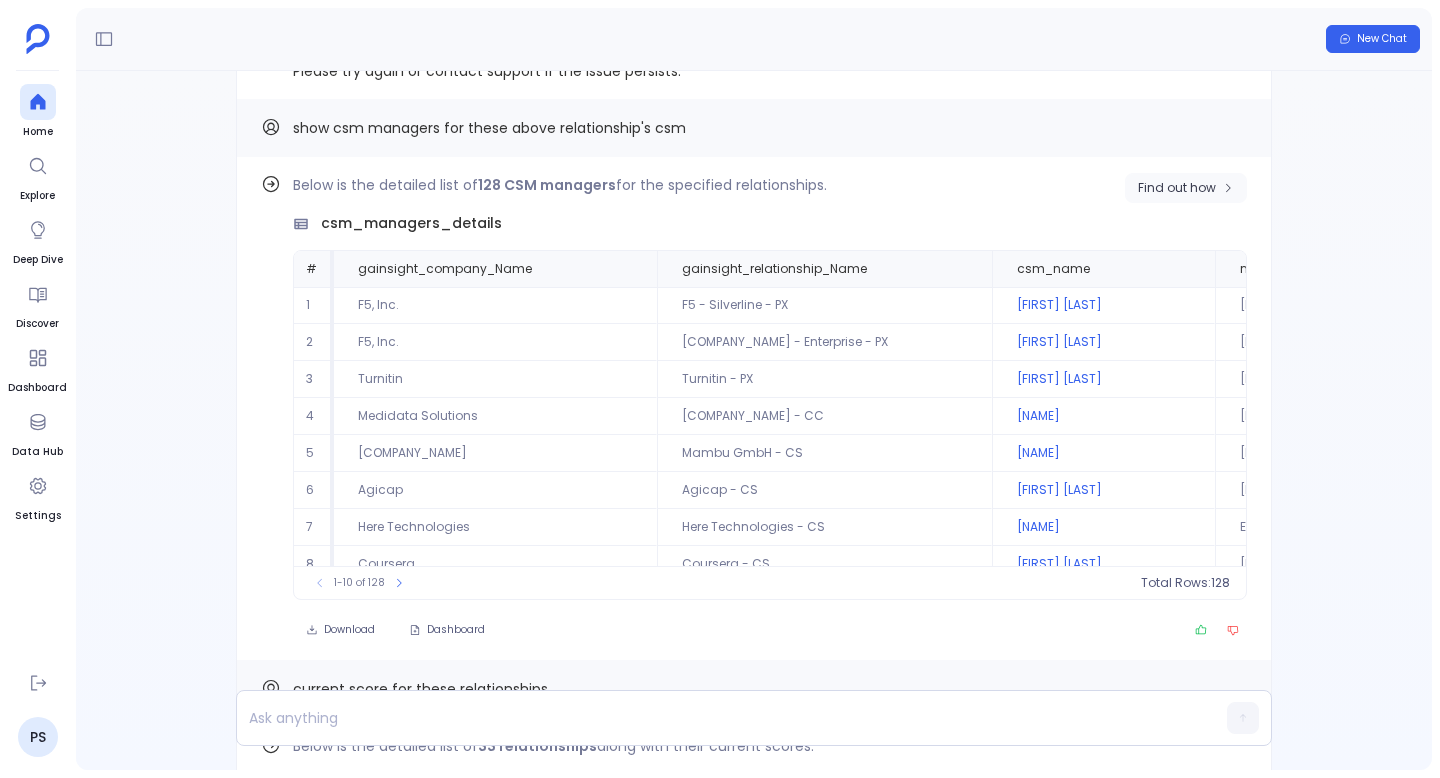 click on "Find out how" at bounding box center (1177, 13845) 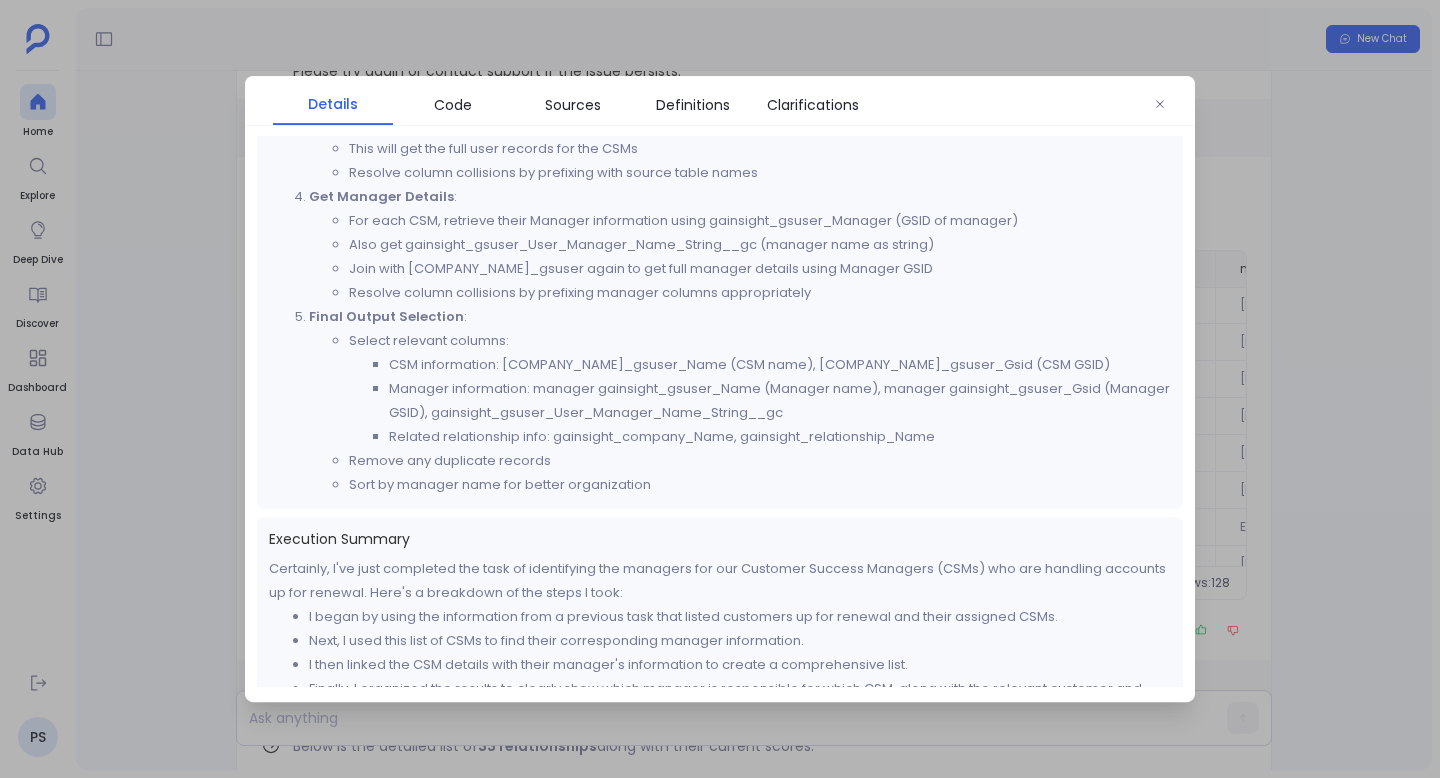 scroll, scrollTop: 942, scrollLeft: 0, axis: vertical 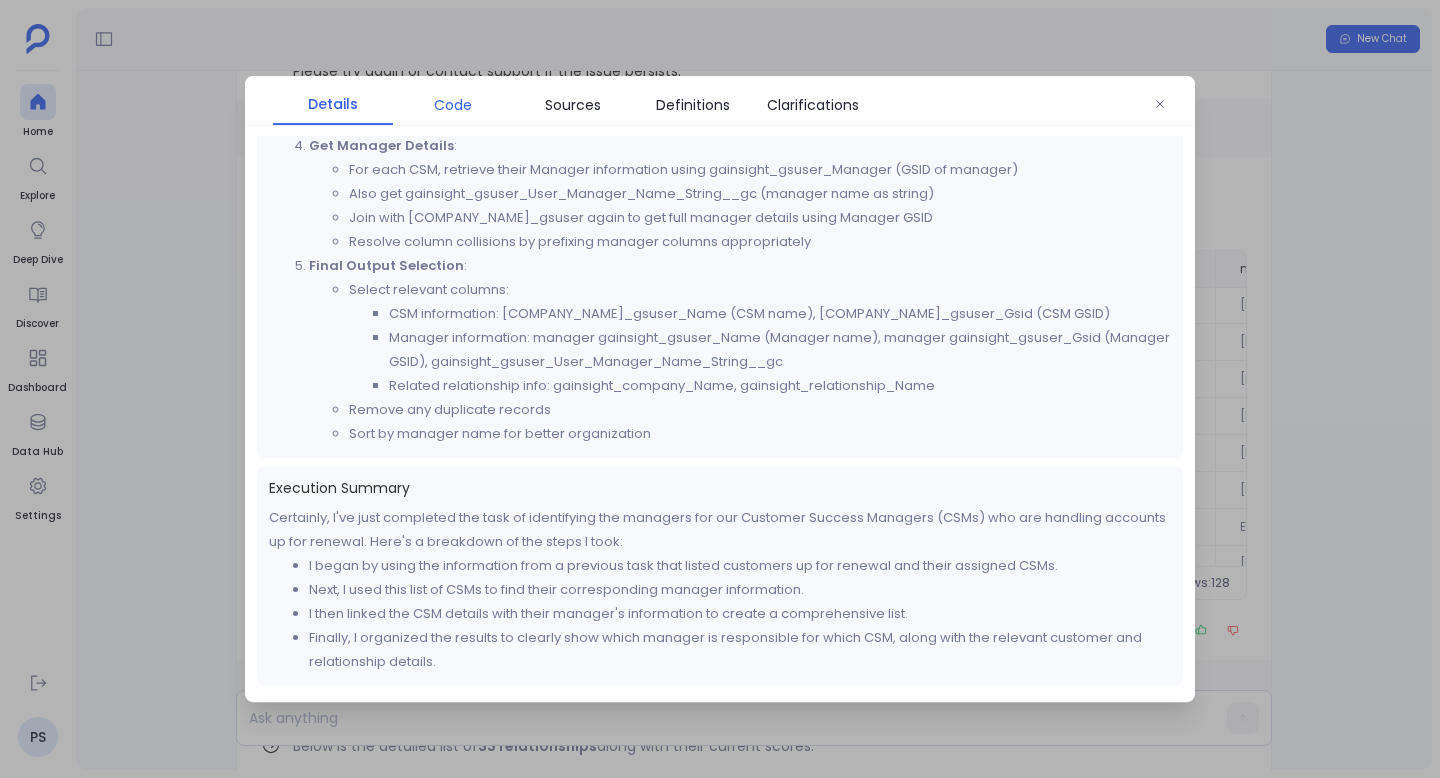 click on "Code" at bounding box center (453, 105) 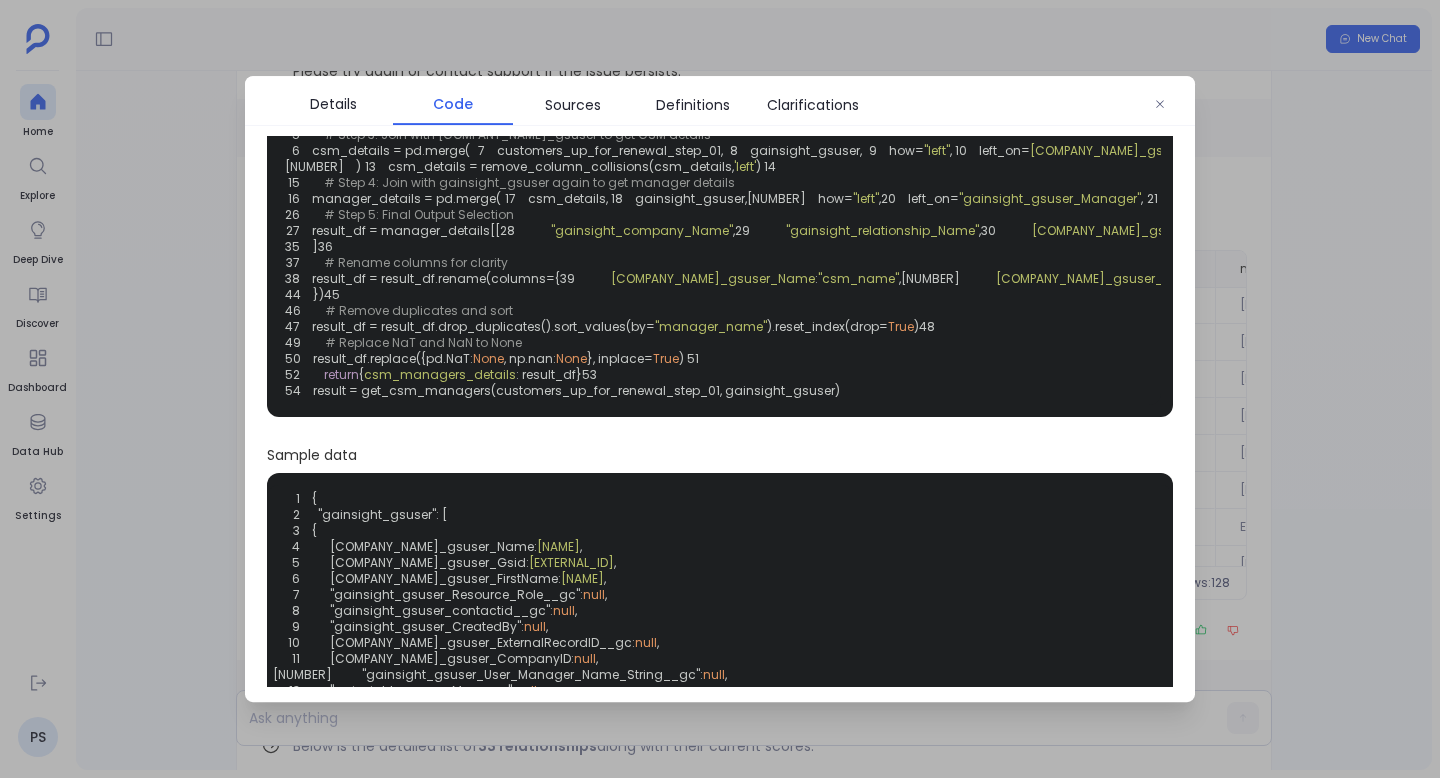 scroll, scrollTop: 108, scrollLeft: 0, axis: vertical 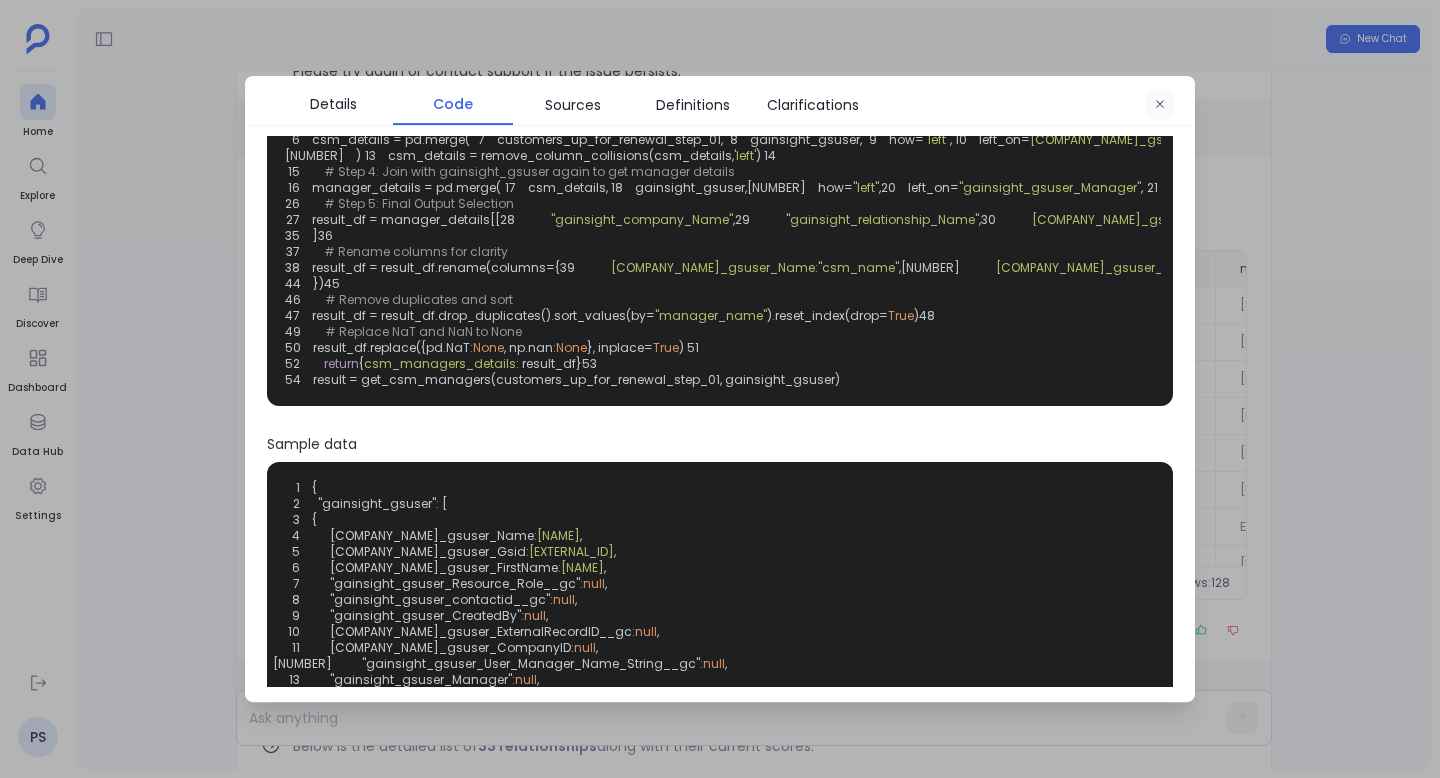 click at bounding box center [1160, 105] 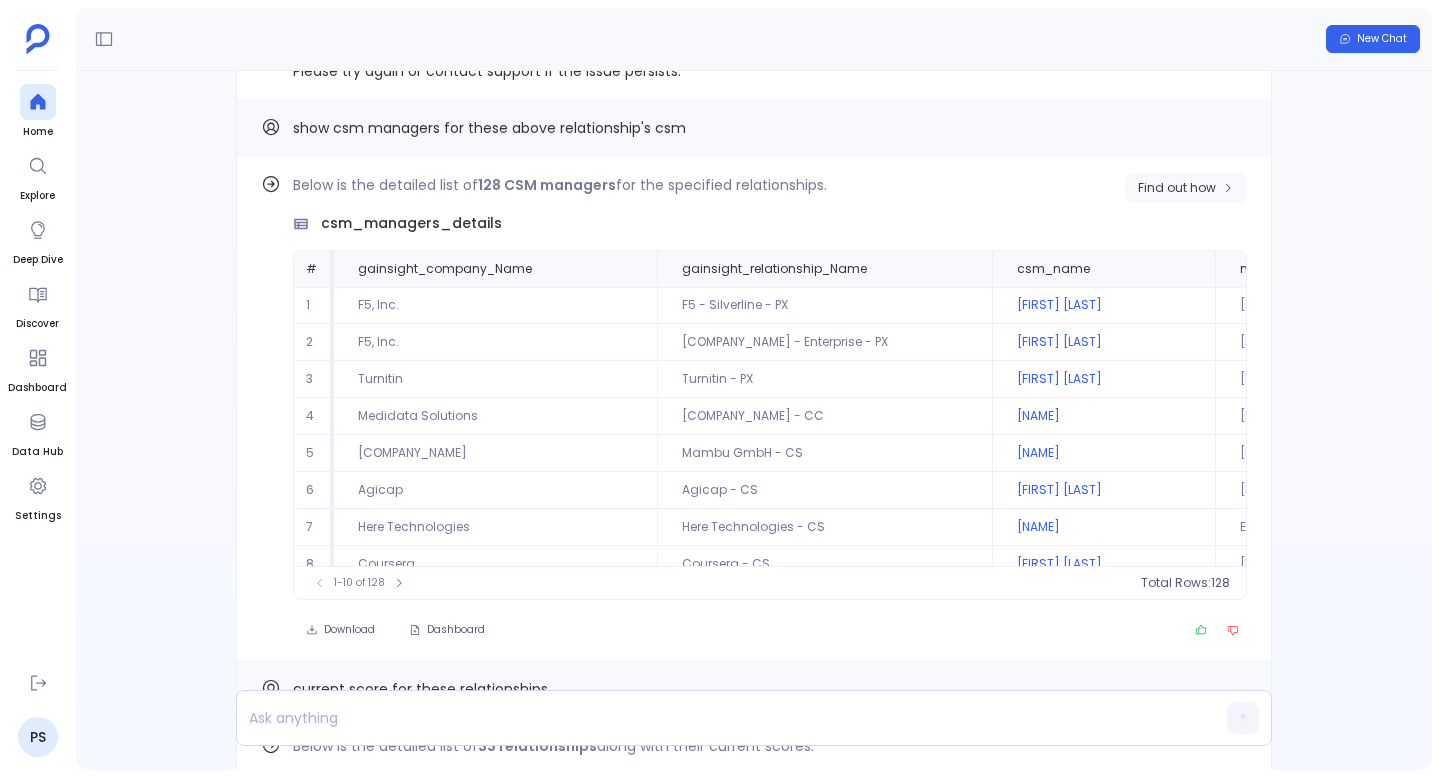 click on "Find out how" at bounding box center (1177, 13845) 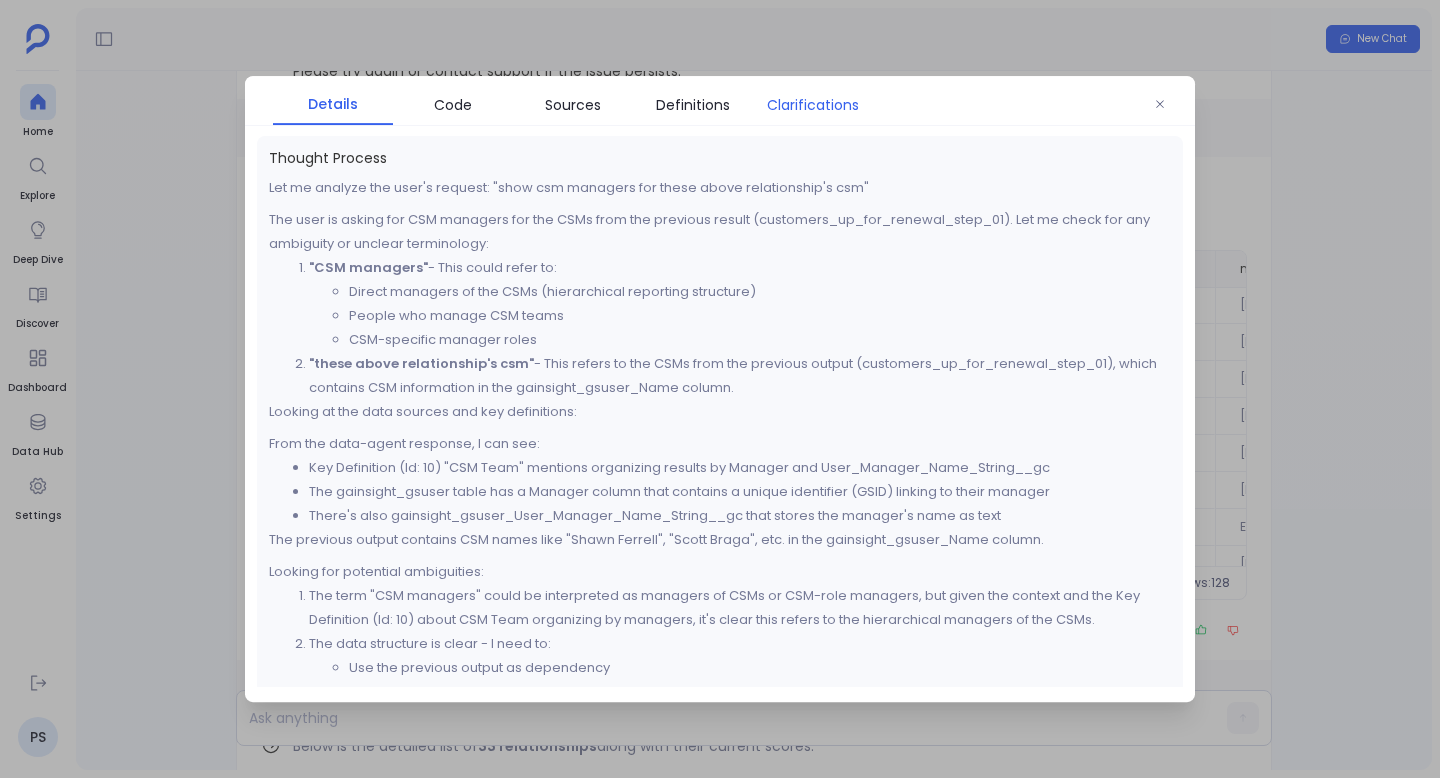 click on "Clarifications" at bounding box center [813, 105] 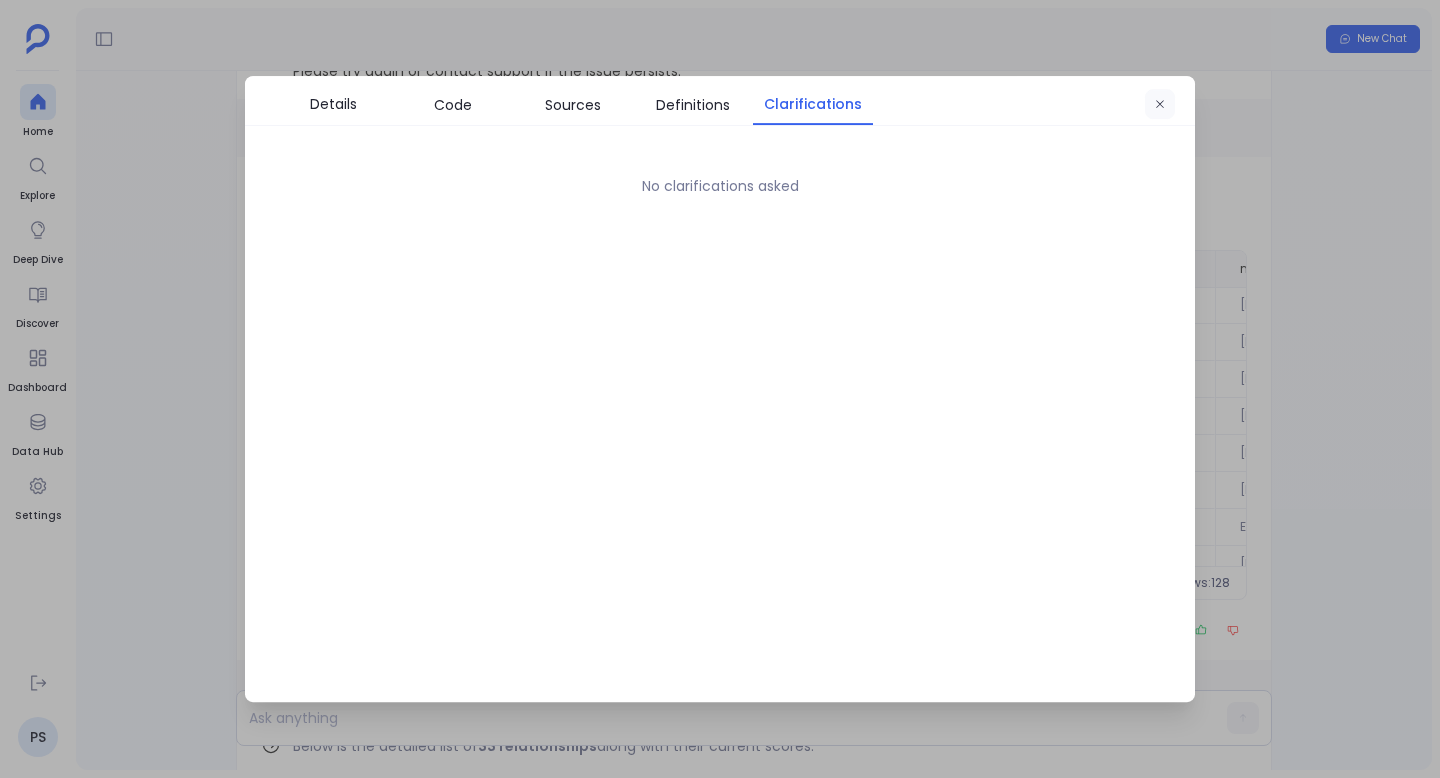 click at bounding box center [1160, 105] 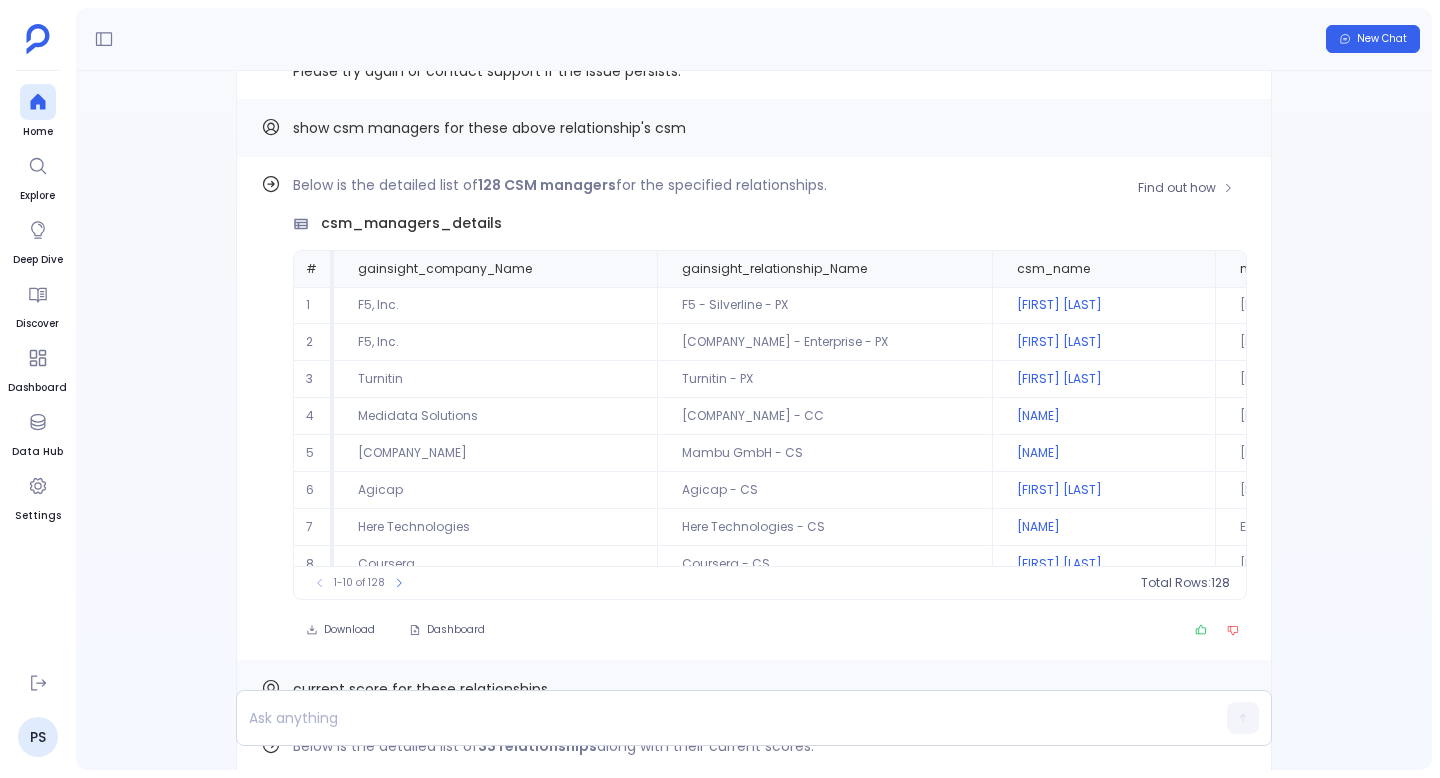 scroll, scrollTop: 96, scrollLeft: 0, axis: vertical 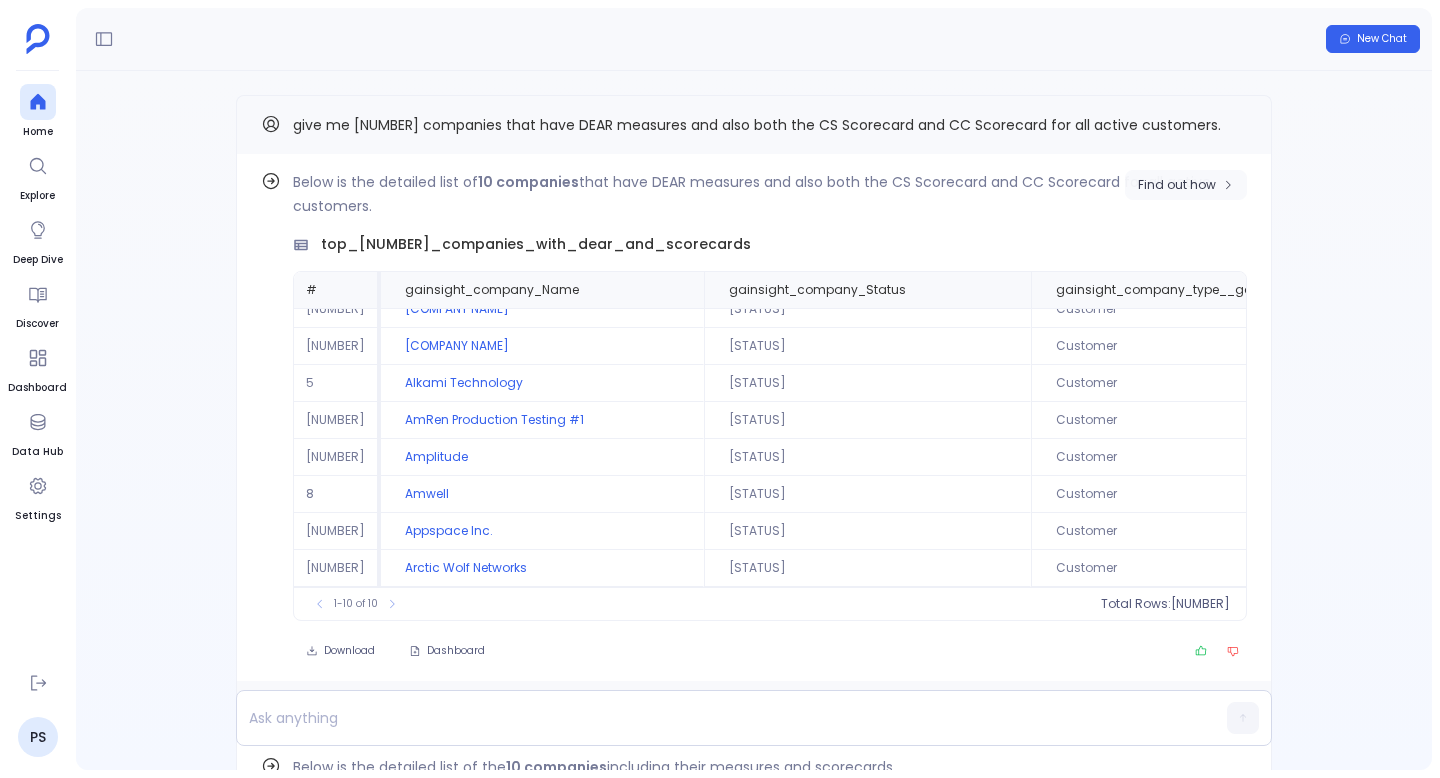 click on "Find out how" at bounding box center (1177, 185) 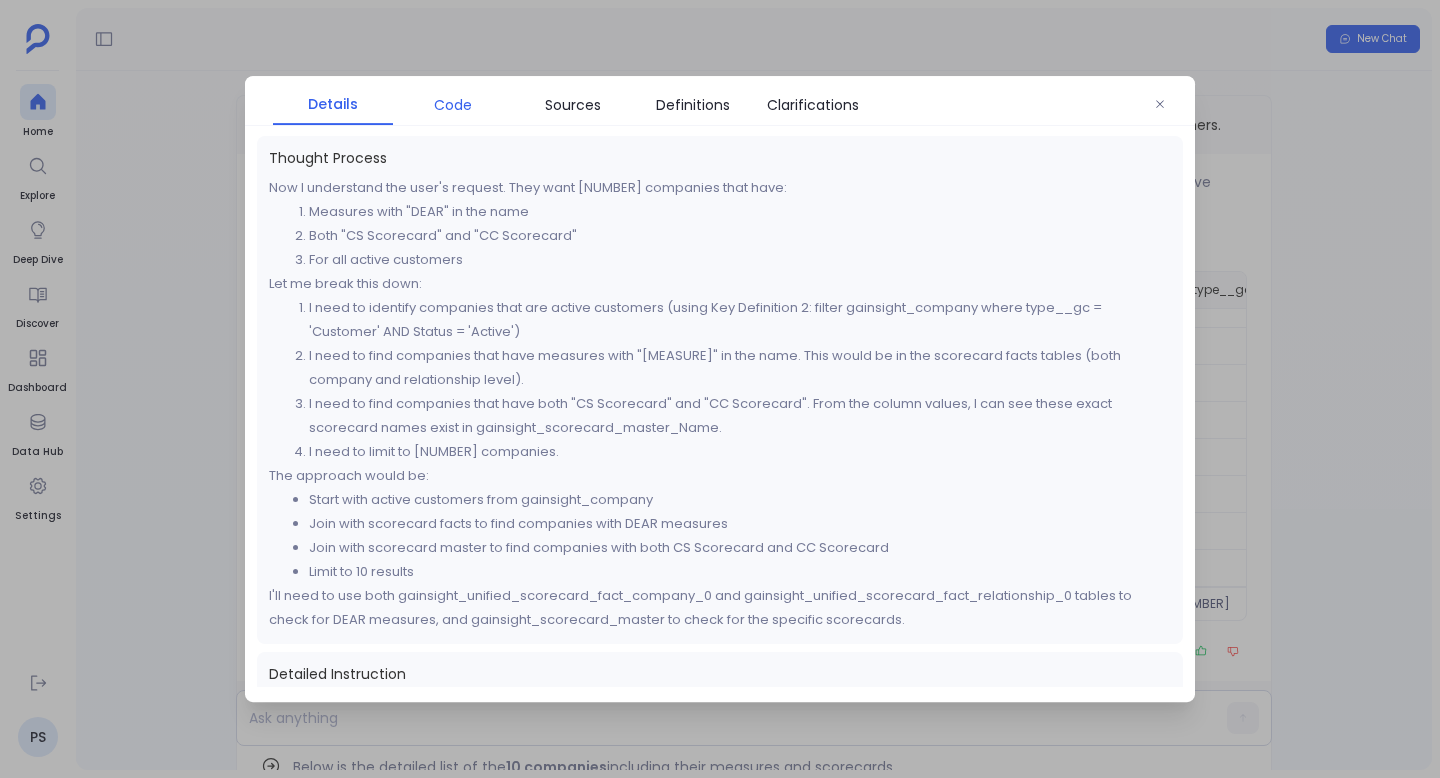 click on "Code" at bounding box center (453, 105) 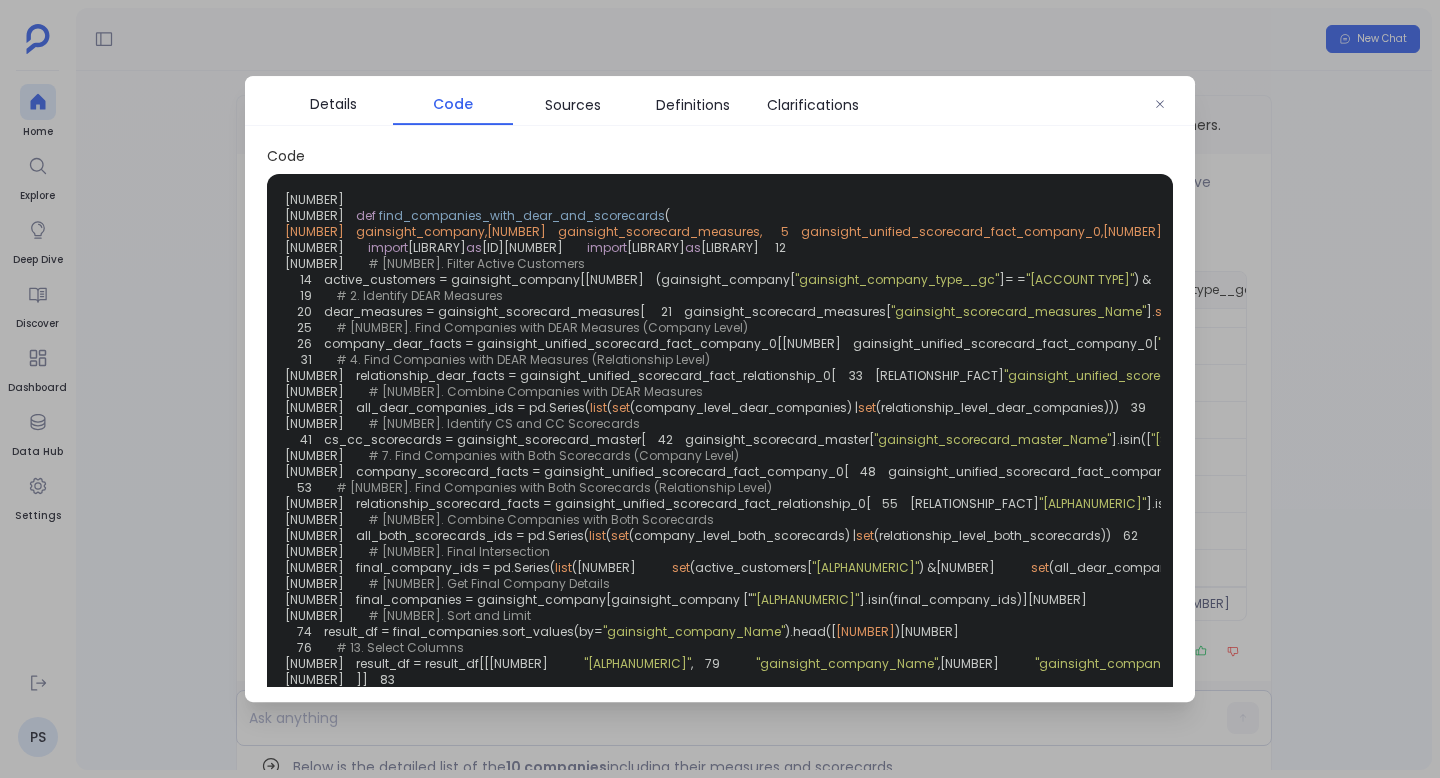 click on "Code" at bounding box center [453, 104] 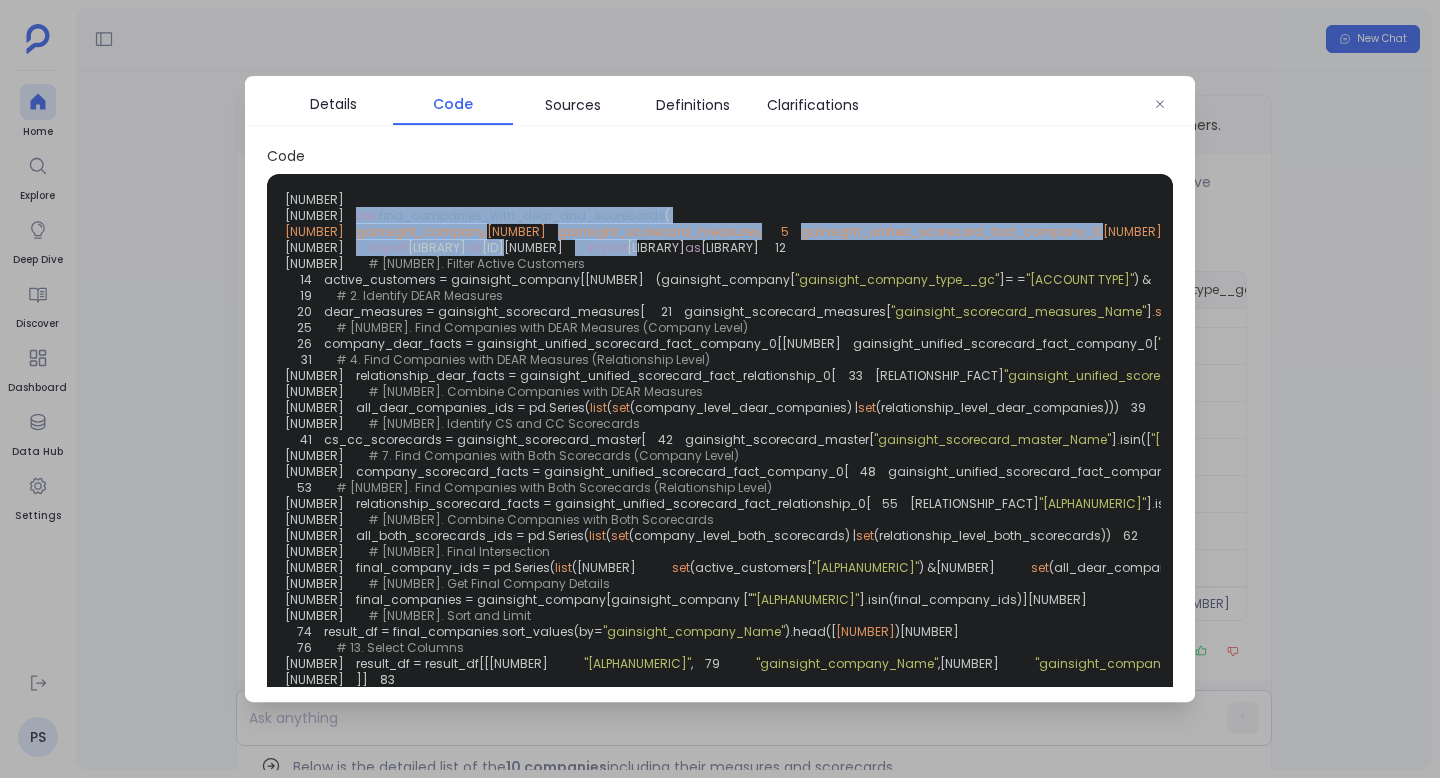 drag, startPoint x: 325, startPoint y: 210, endPoint x: 390, endPoint y: 352, distance: 156.16978 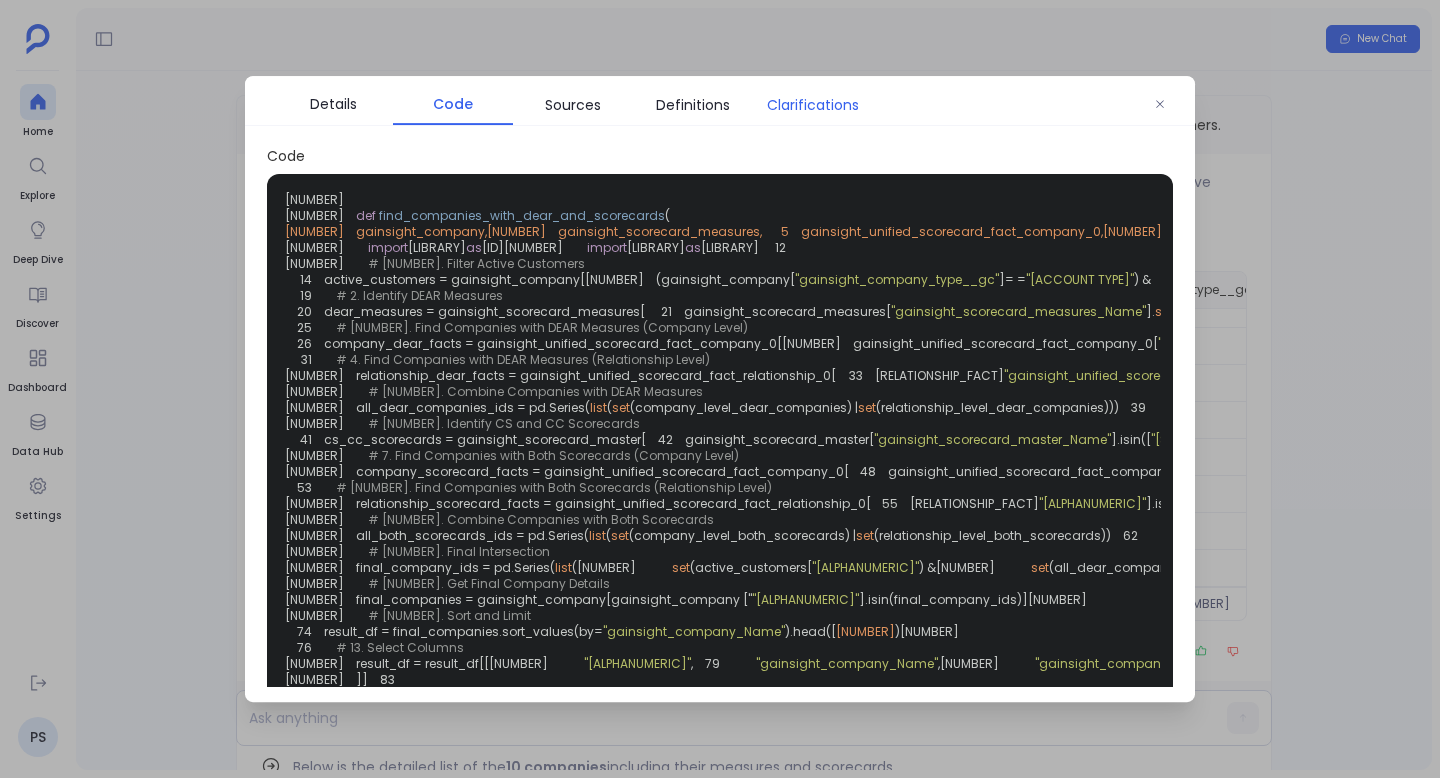 click on "Clarifications" at bounding box center (813, 105) 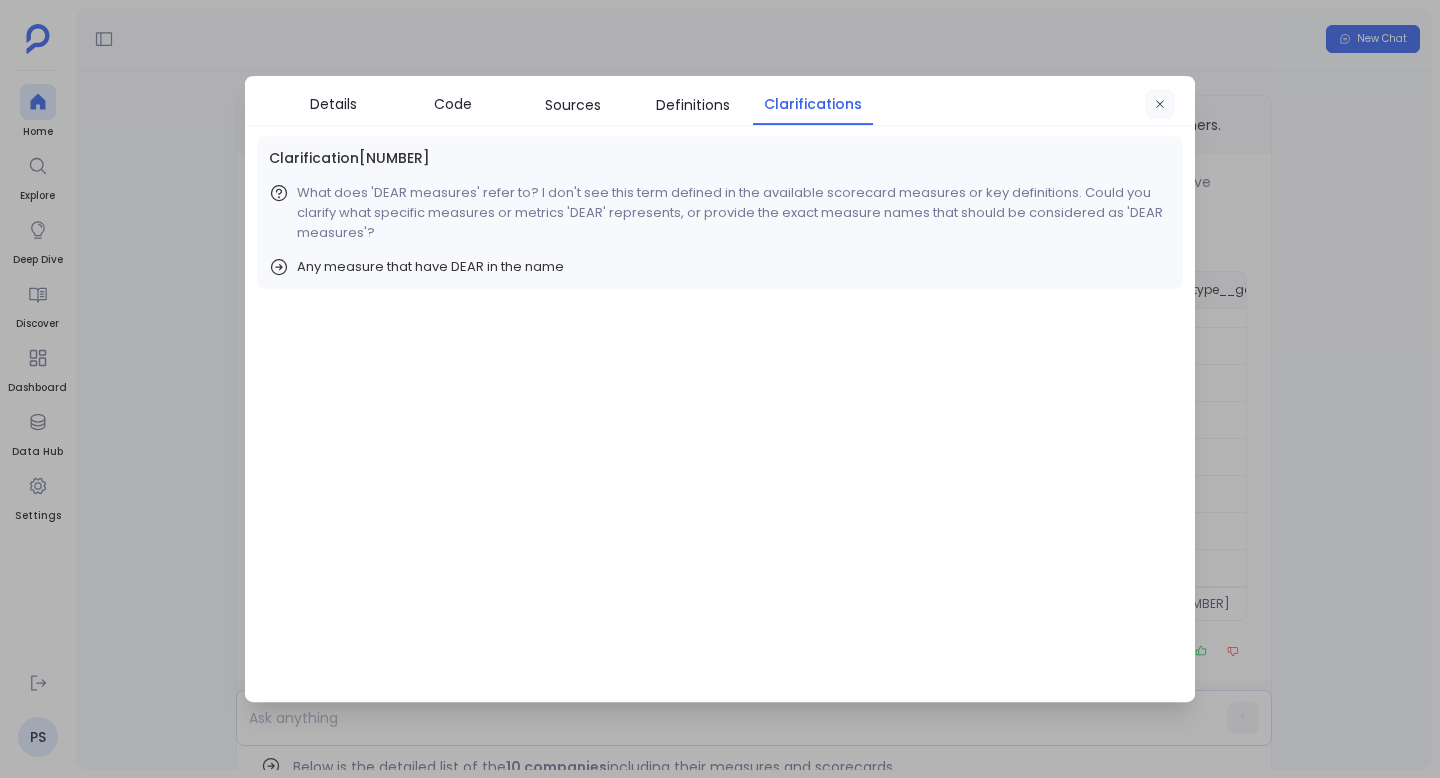 click at bounding box center (1160, 105) 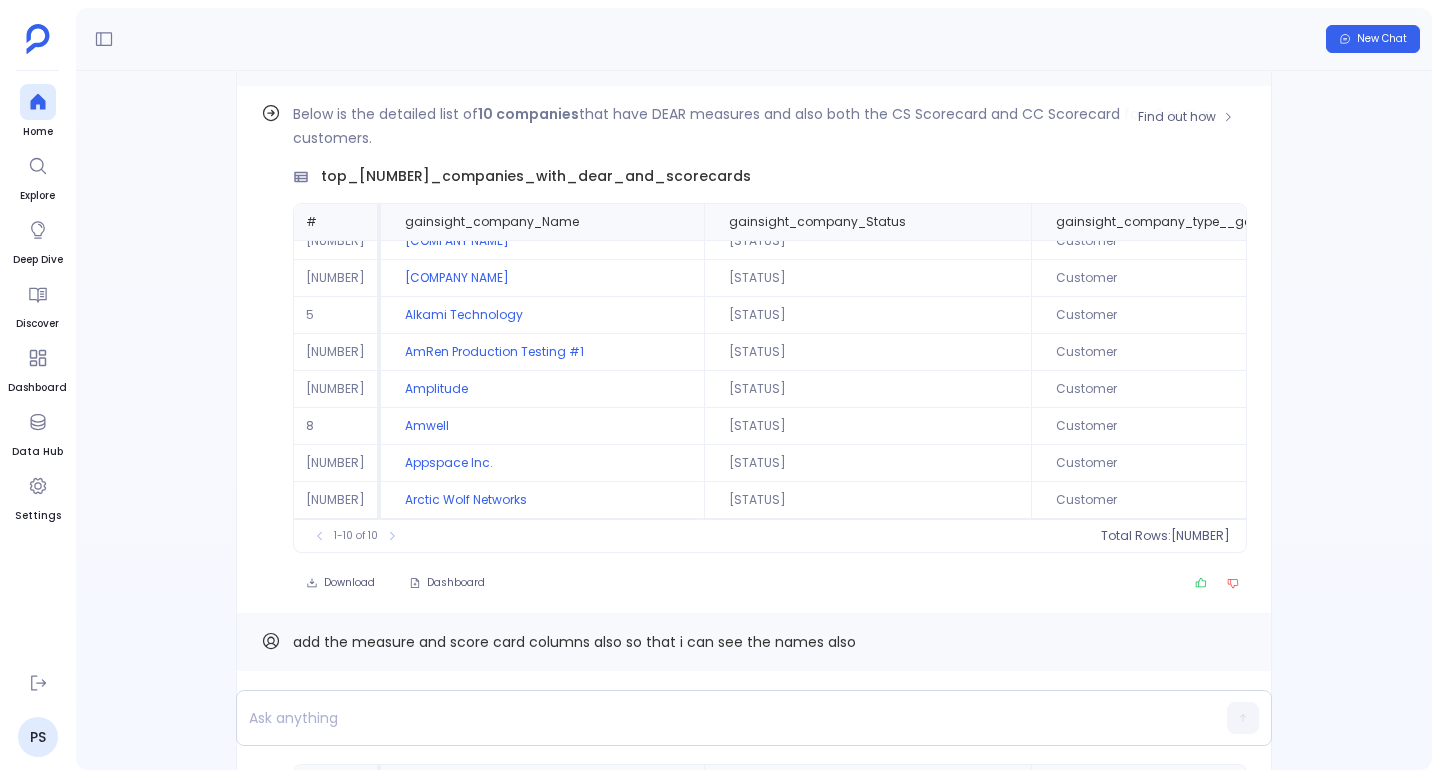 scroll, scrollTop: -519, scrollLeft: 0, axis: vertical 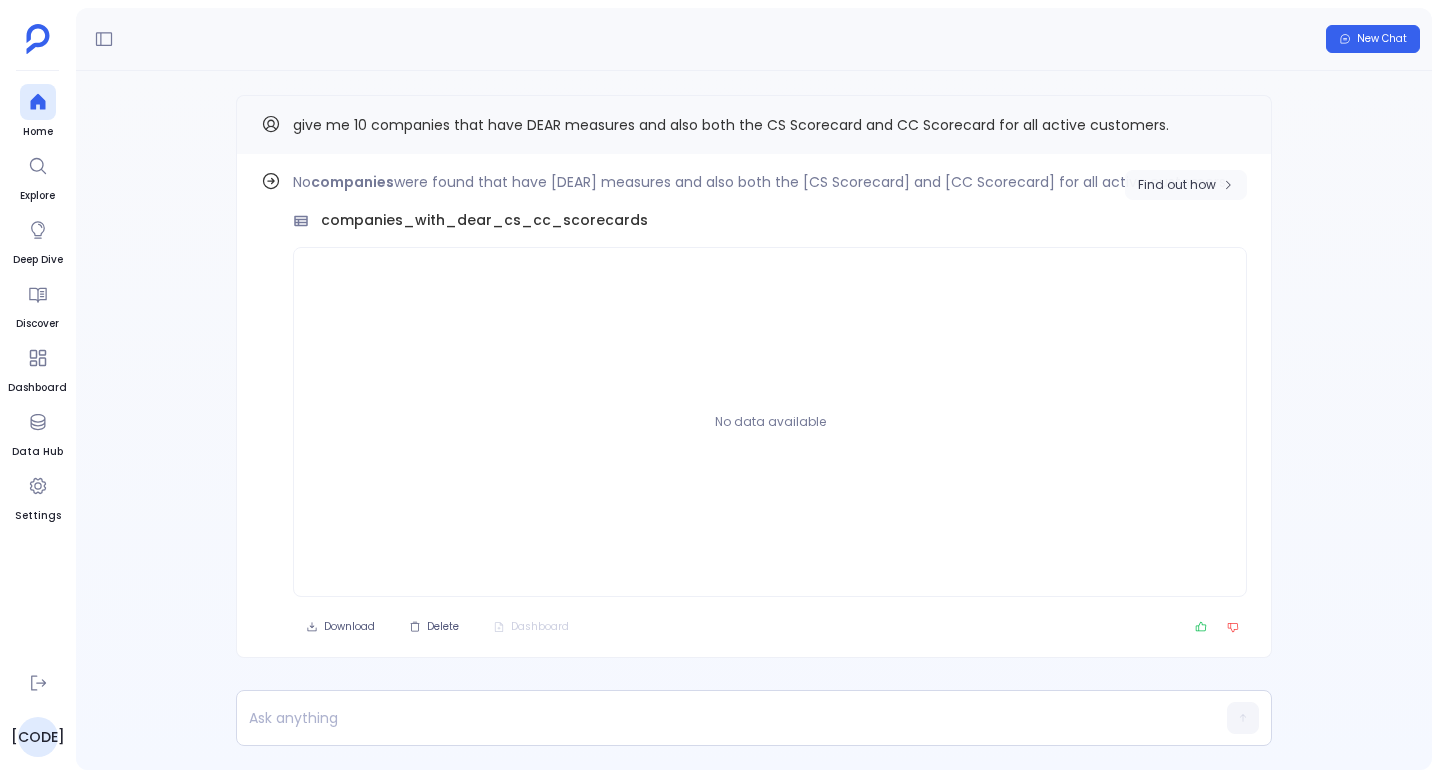 click on "Find out how" at bounding box center [1177, 185] 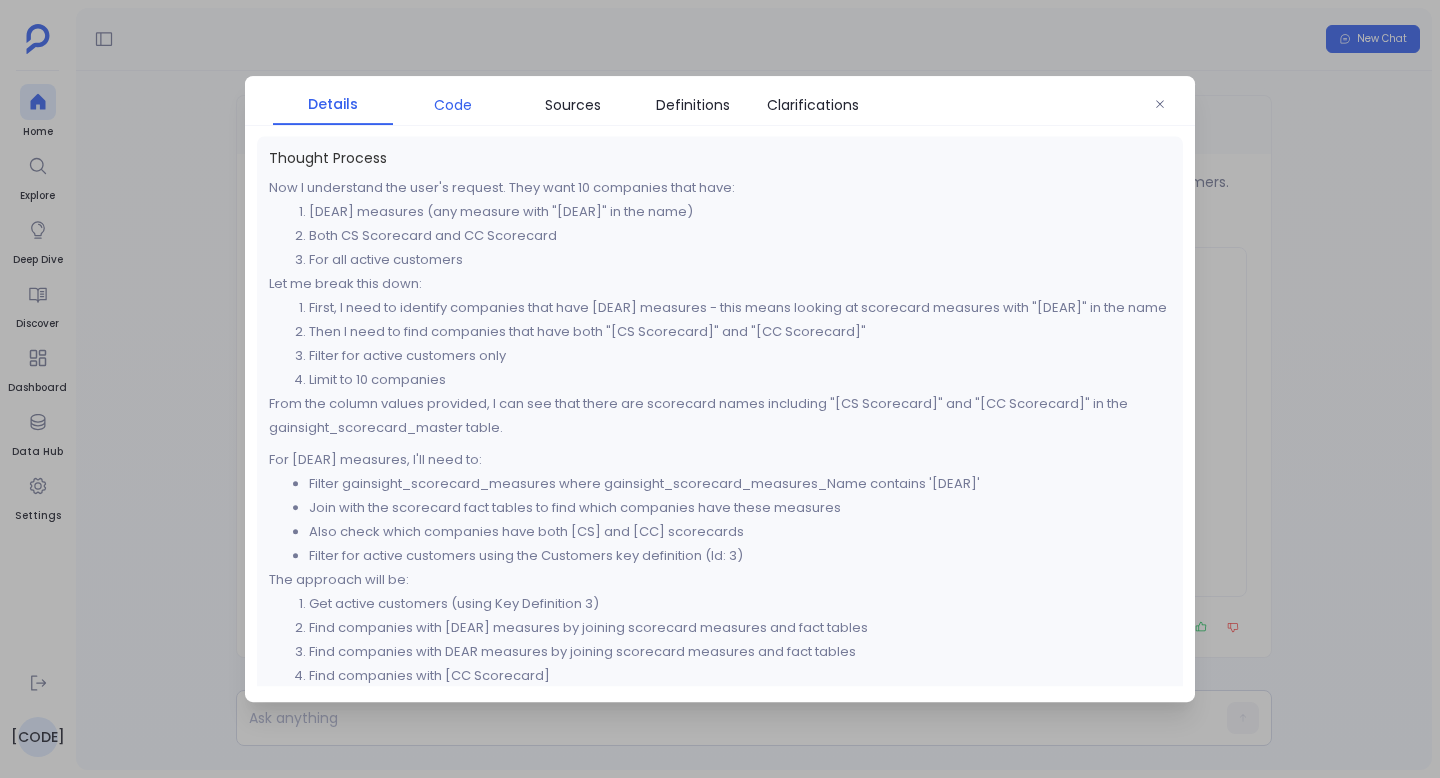 click on "Code" at bounding box center [453, 105] 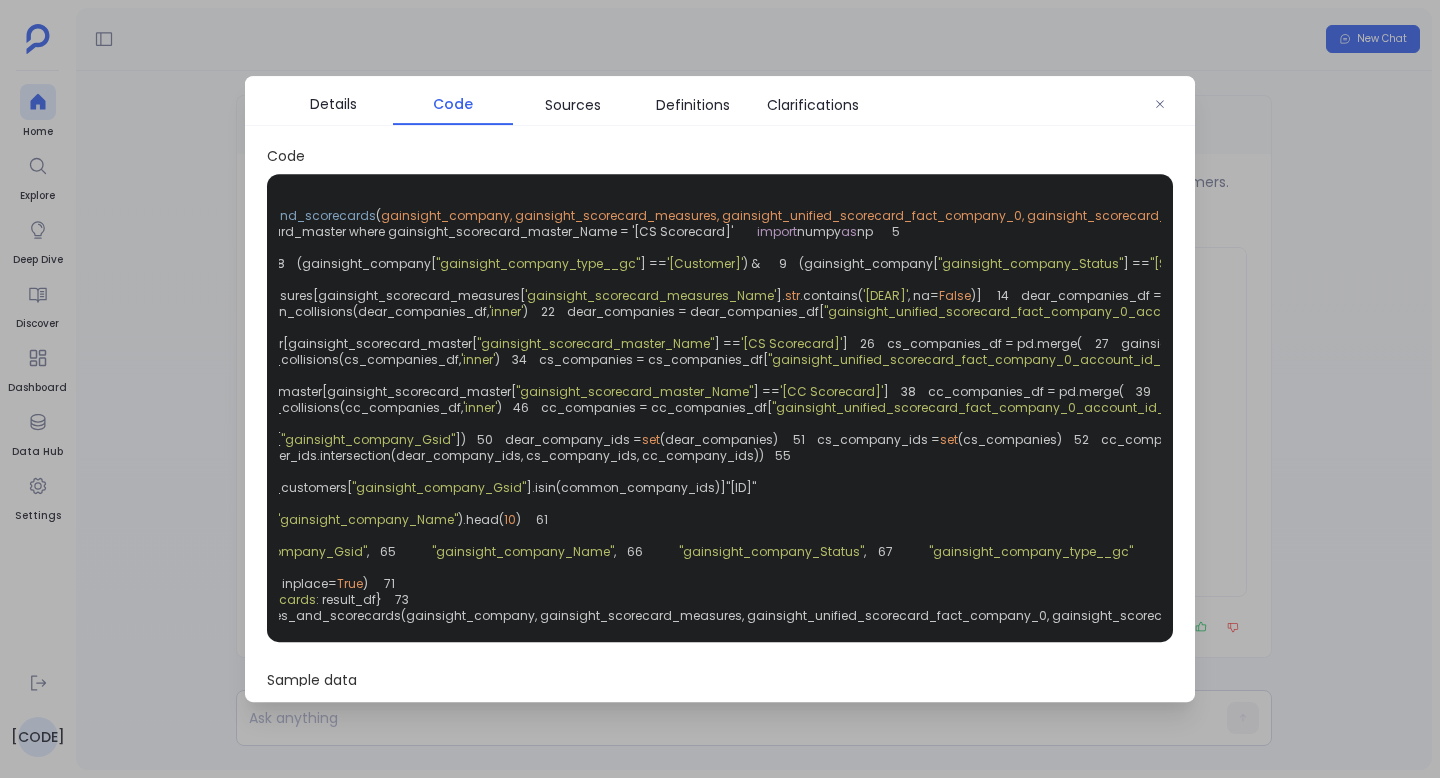 scroll, scrollTop: 0, scrollLeft: 333, axis: horizontal 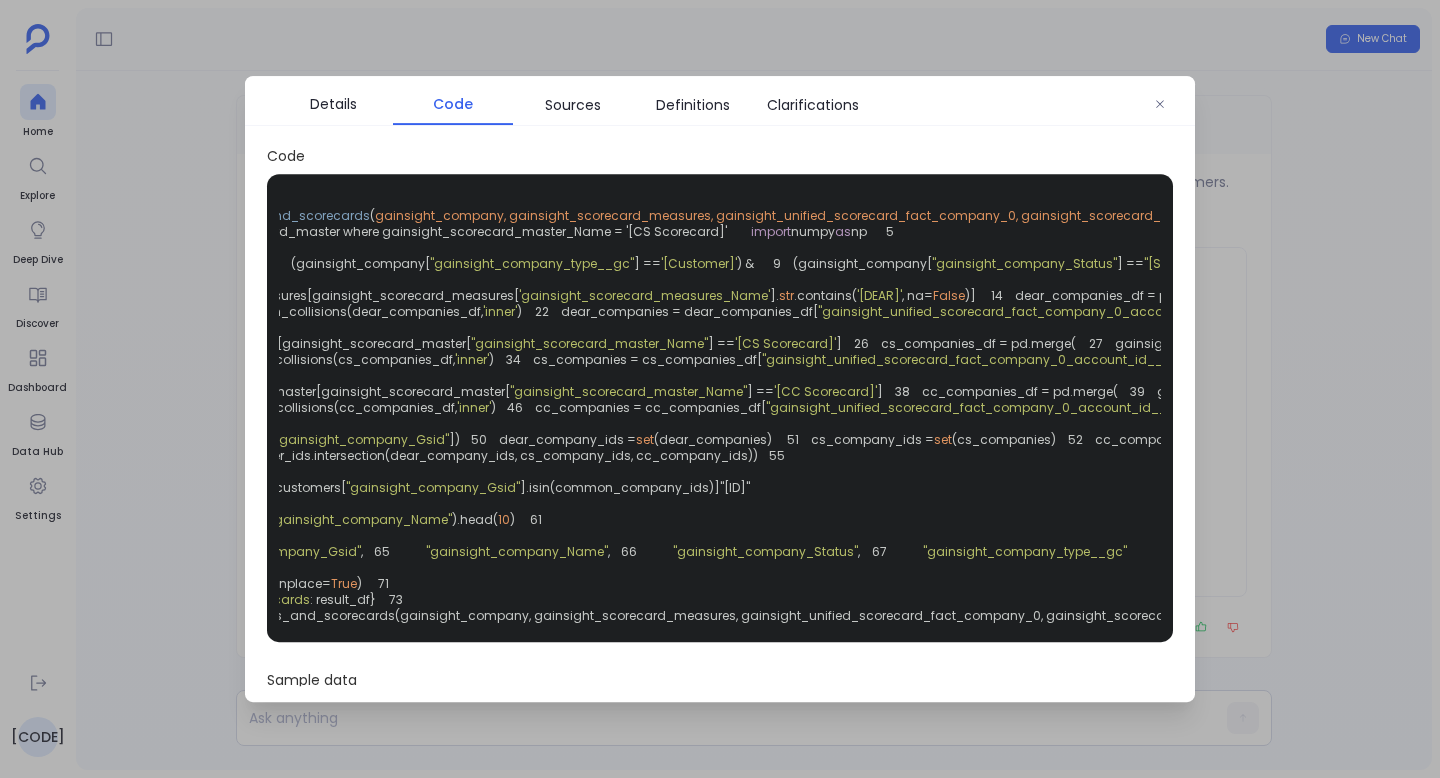 click on "def find_companies_with_dear_measures_and_scorecards ( gainsight_company, gainsight_scorecard_measures, gainsight_unified_scorecard_fact_company_0, gainsight_scorecard_master ): import pandas as pd import numpy as np # 1. Filter Active Customers active_customers = gainsight_company[ (gainsight_company[ "gainsight_company_type__gc" ] == '[Customer]' ) & (gainsight_company[ "gainsight_company_Status" ] == 'Active' ) ] # 2. Find Companies with [DEAR] Measures dear_measures = gainsight_scorecard_measures[gainsight_scorecard_measures[ "gainsight_scorecard_measures_Name" ]. str .contains( '[DEAR]' , na= False )] dear_companies_df = pd.merge( gainsight_unified_scorecard_fact_company_0, dear_measures, left_on= "gainsight_unified_scorecard_fact_company_0_measure_id__gc" , right_on= "gainsight_scorecard_measures_Gsid" , how= '[inner]' )" at bounding box center (720, 408) 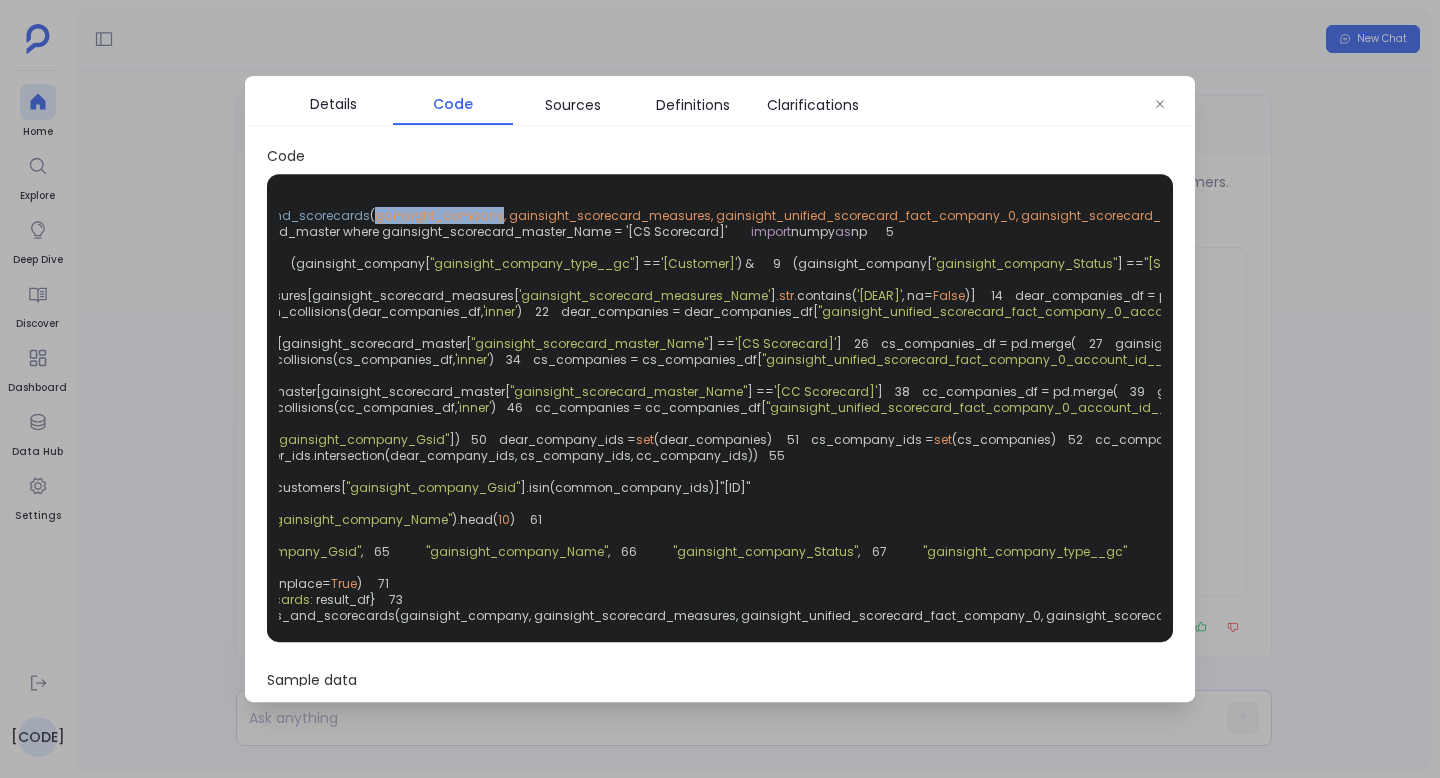 click on "gainsight_company, gainsight_scorecard_measures, gainsight_unified_scorecard_fact_company_0, gainsight_scorecard_master" at bounding box center (790, 215) 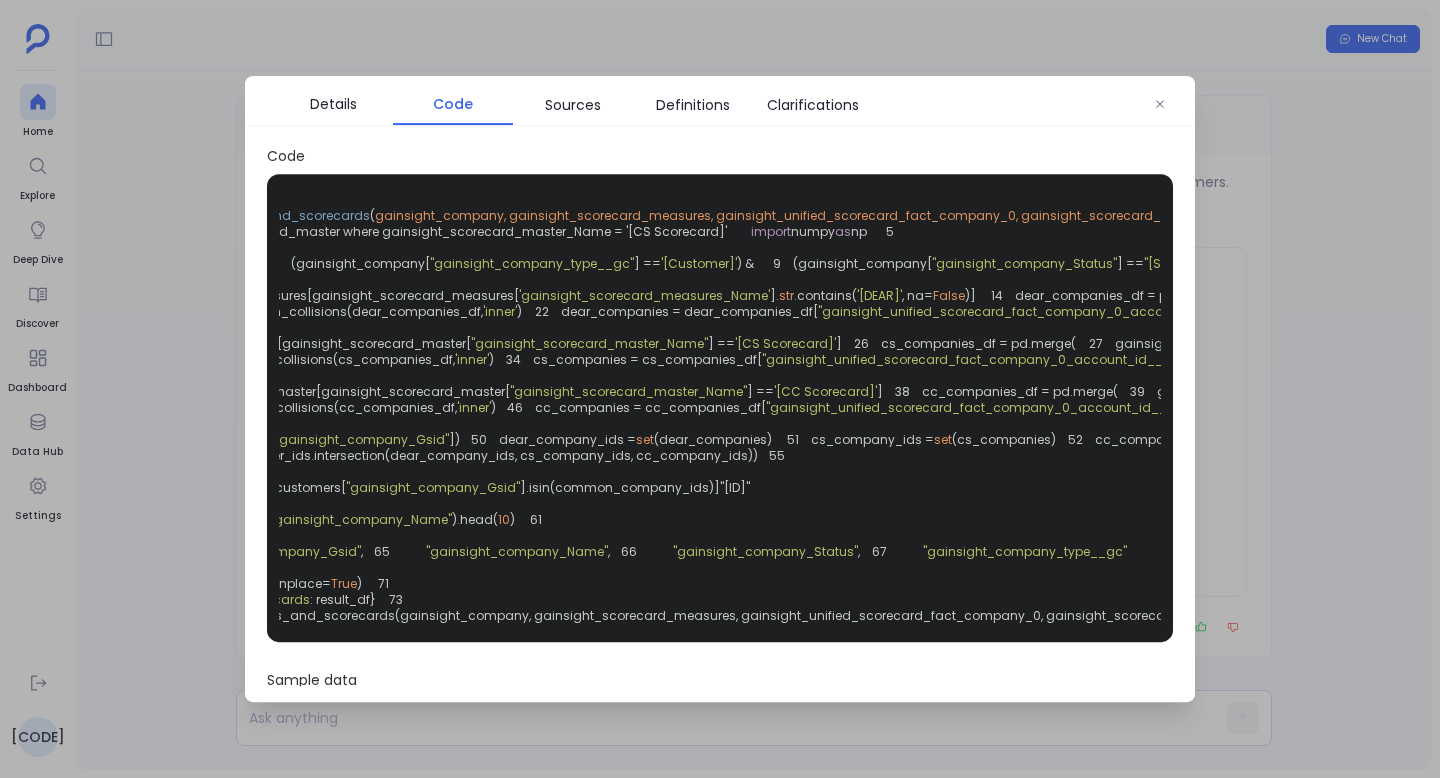 click on "gainsight_company, gainsight_scorecard_measures, gainsight_unified_scorecard_fact_company_0, gainsight_scorecard_master" at bounding box center (790, 215) 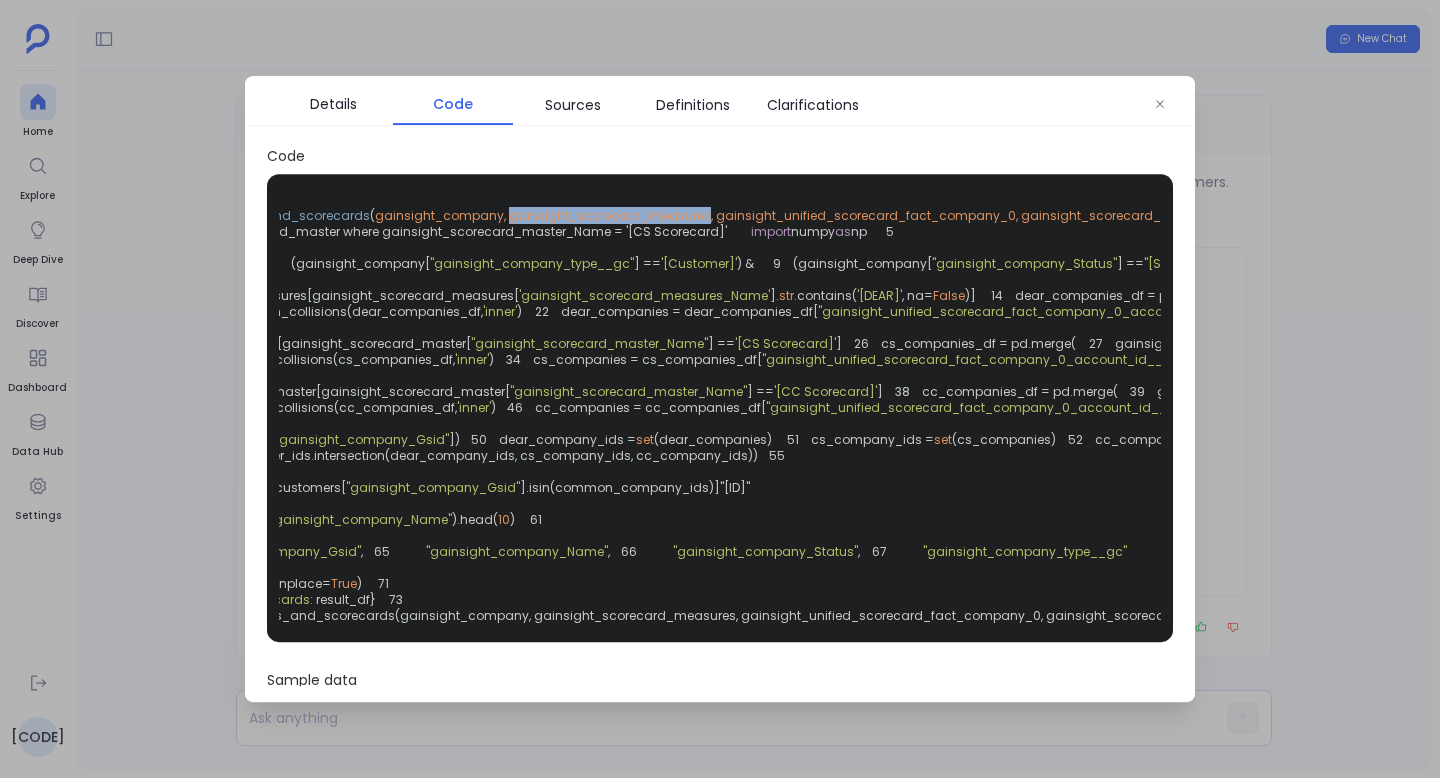click on "gainsight_company, gainsight_scorecard_measures, gainsight_unified_scorecard_fact_company_0, gainsight_scorecard_master" at bounding box center [790, 215] 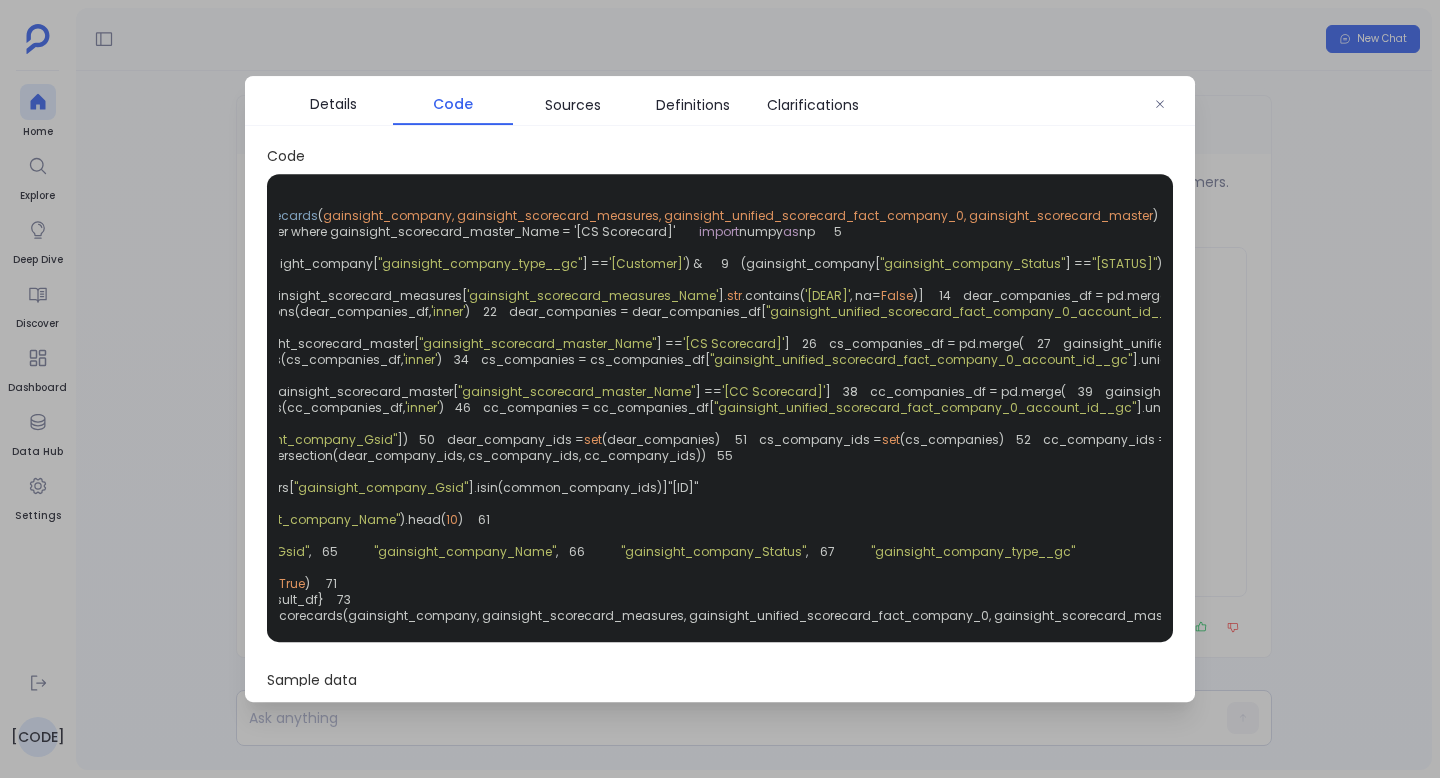click on "gainsight_company, gainsight_scorecard_measures, gainsight_unified_scorecard_fact_company_0, gainsight_scorecard_master" at bounding box center (738, 215) 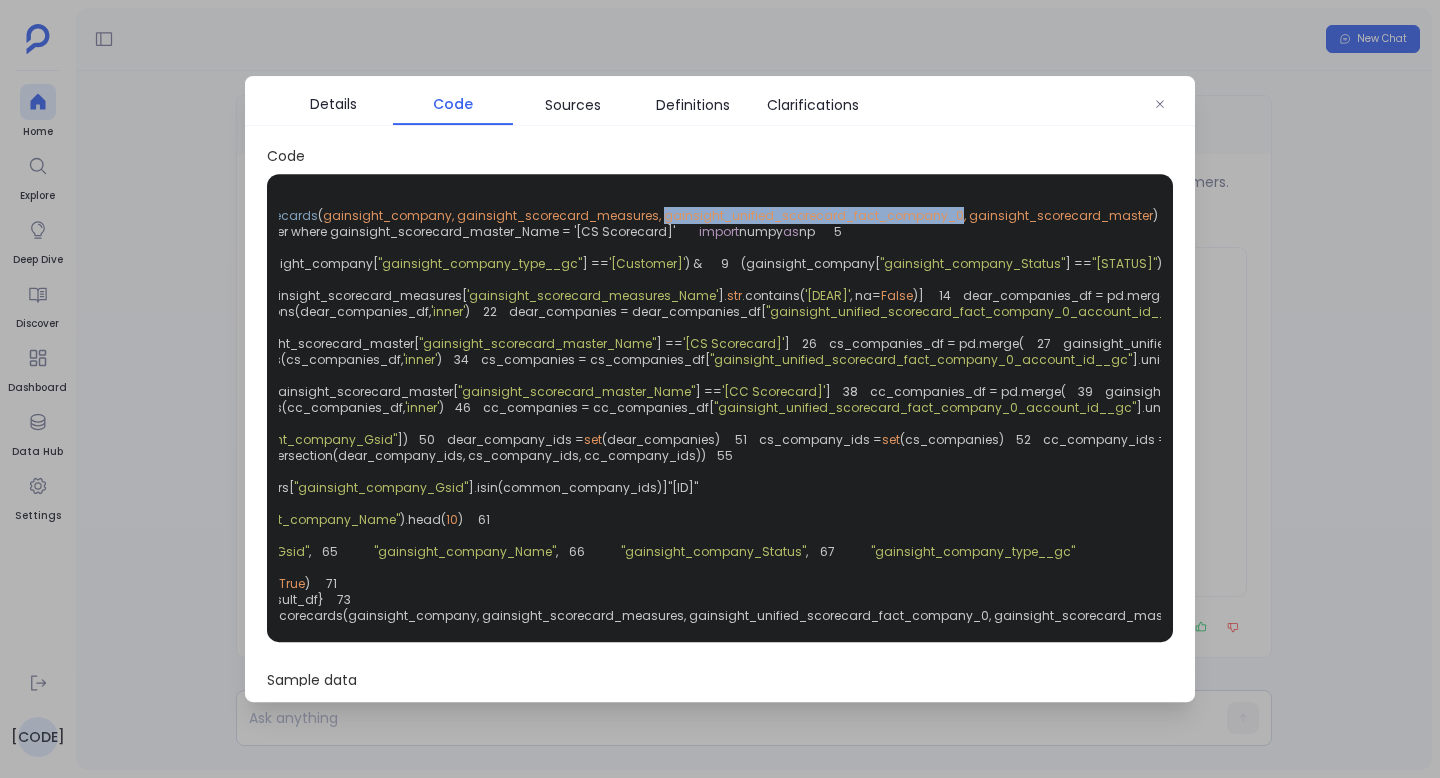 click on "gainsight_company, gainsight_scorecard_measures, gainsight_unified_scorecard_fact_company_0, gainsight_scorecard_master" at bounding box center (738, 215) 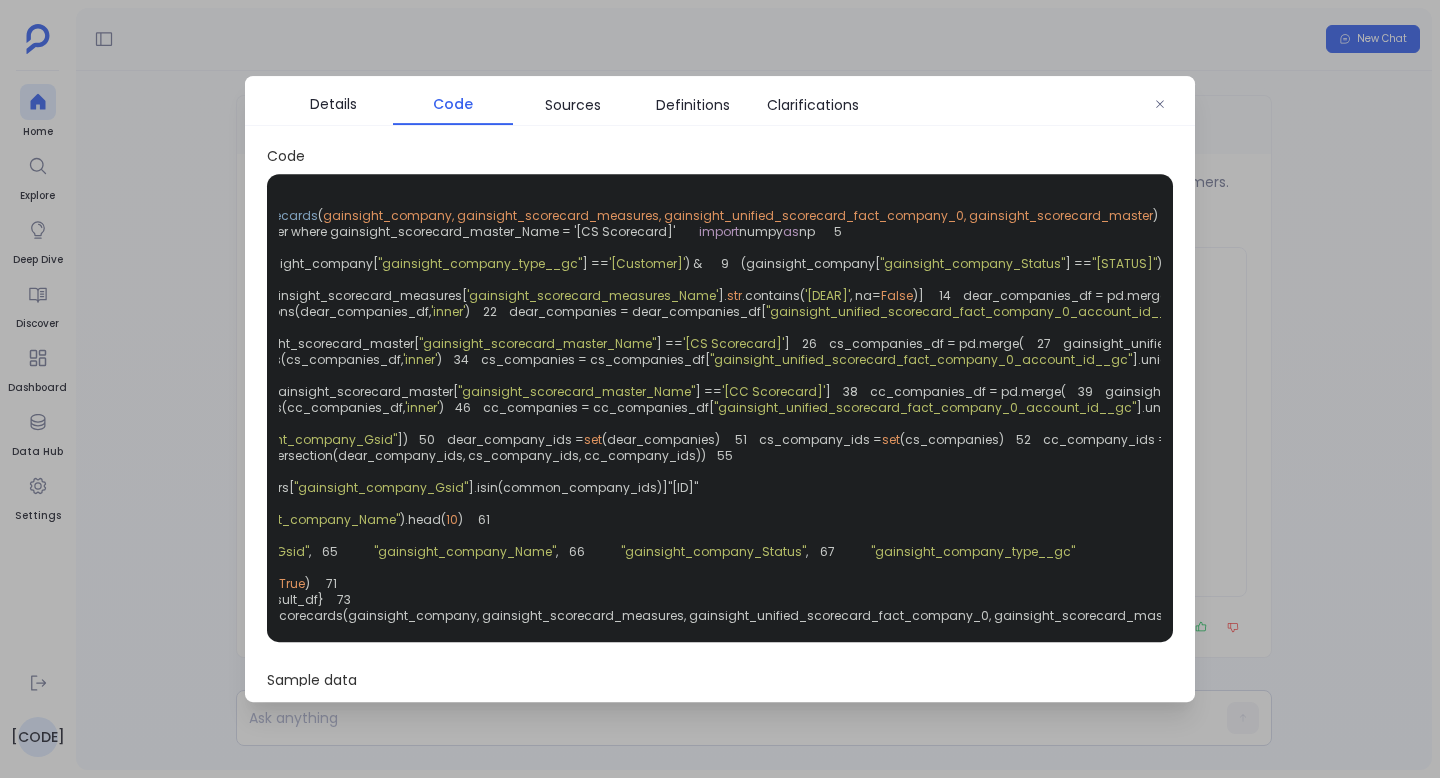 click on "gainsight_company, gainsight_scorecard_measures, gainsight_unified_scorecard_fact_company_0, gainsight_scorecard_master" at bounding box center [738, 215] 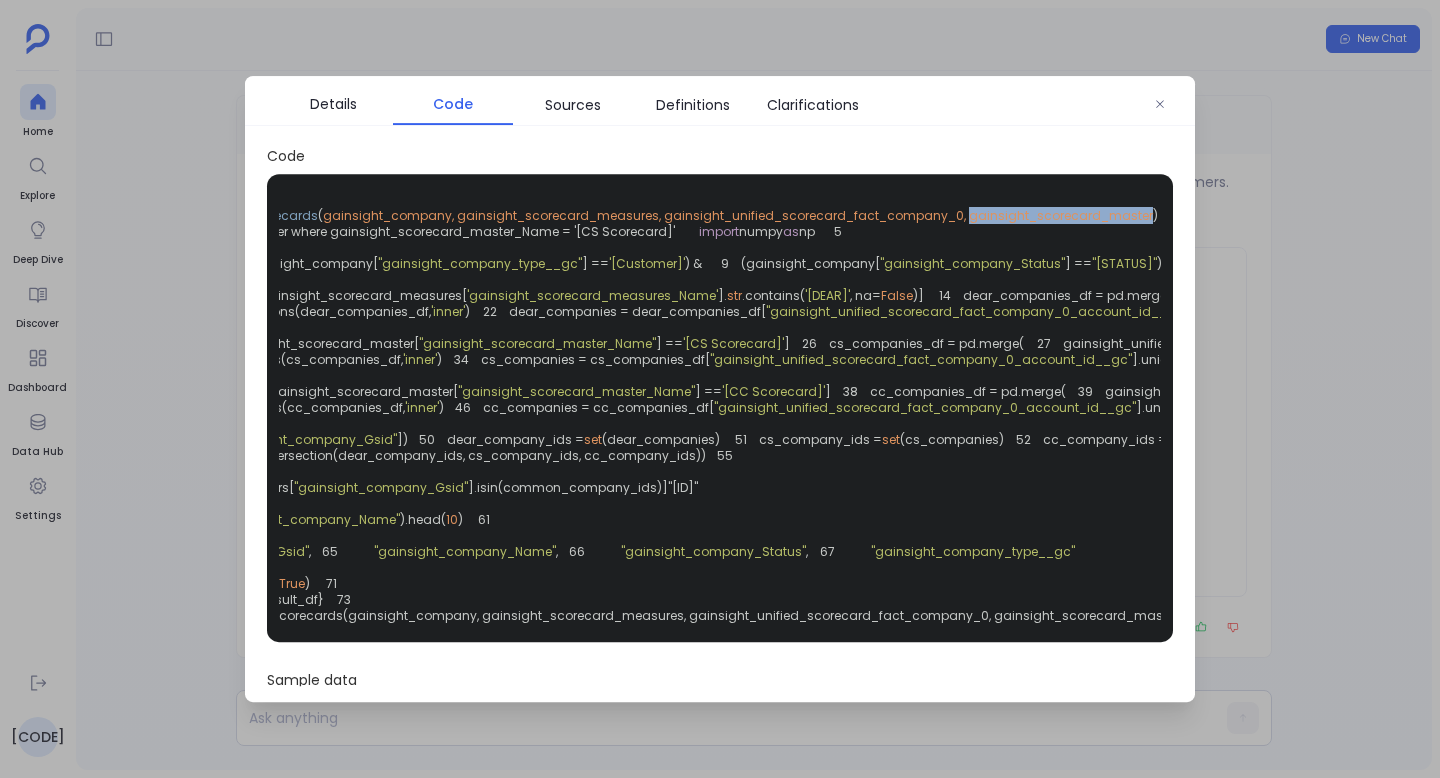 click on "gainsight_company, gainsight_scorecard_measures, gainsight_unified_scorecard_fact_company_0, gainsight_scorecard_master" at bounding box center (738, 215) 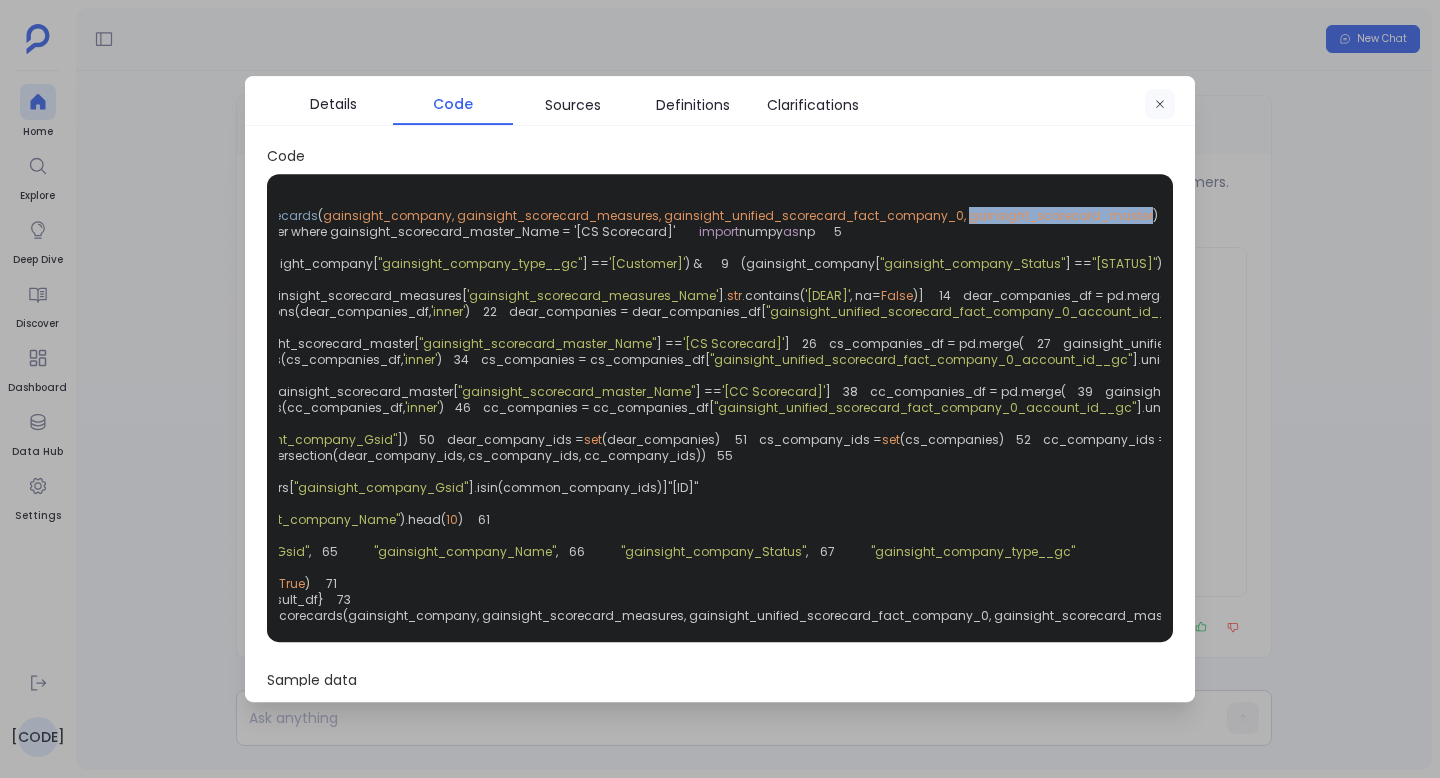 click at bounding box center (1160, 105) 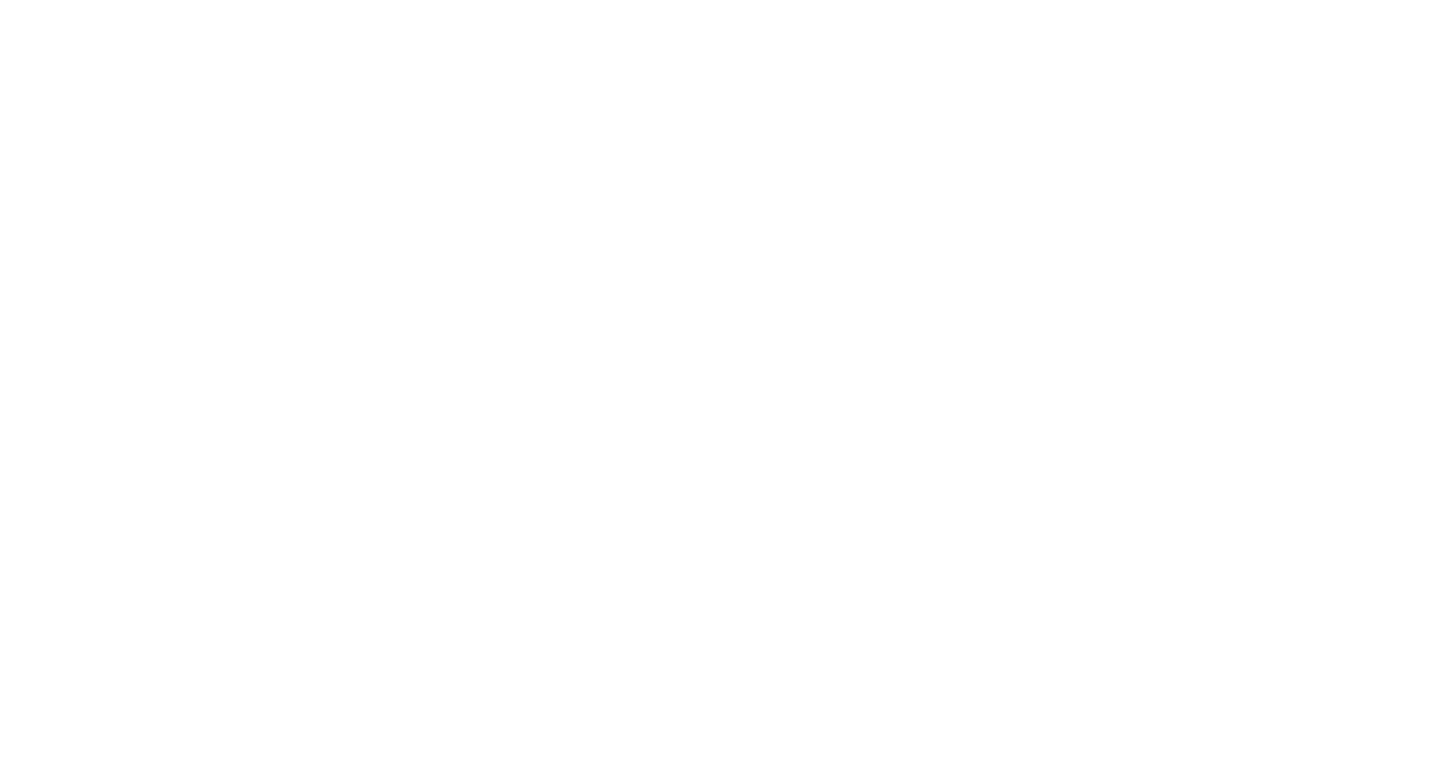scroll, scrollTop: 0, scrollLeft: 0, axis: both 